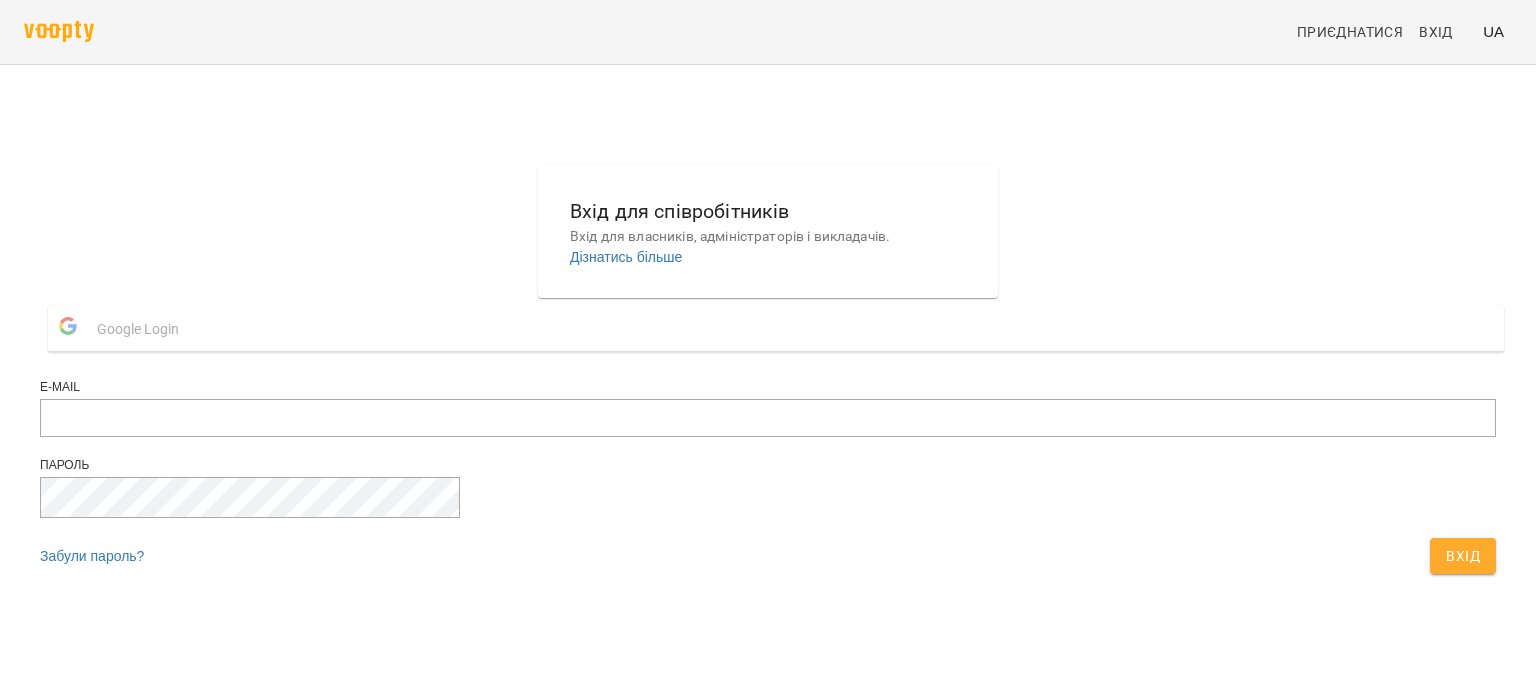 scroll, scrollTop: 0, scrollLeft: 0, axis: both 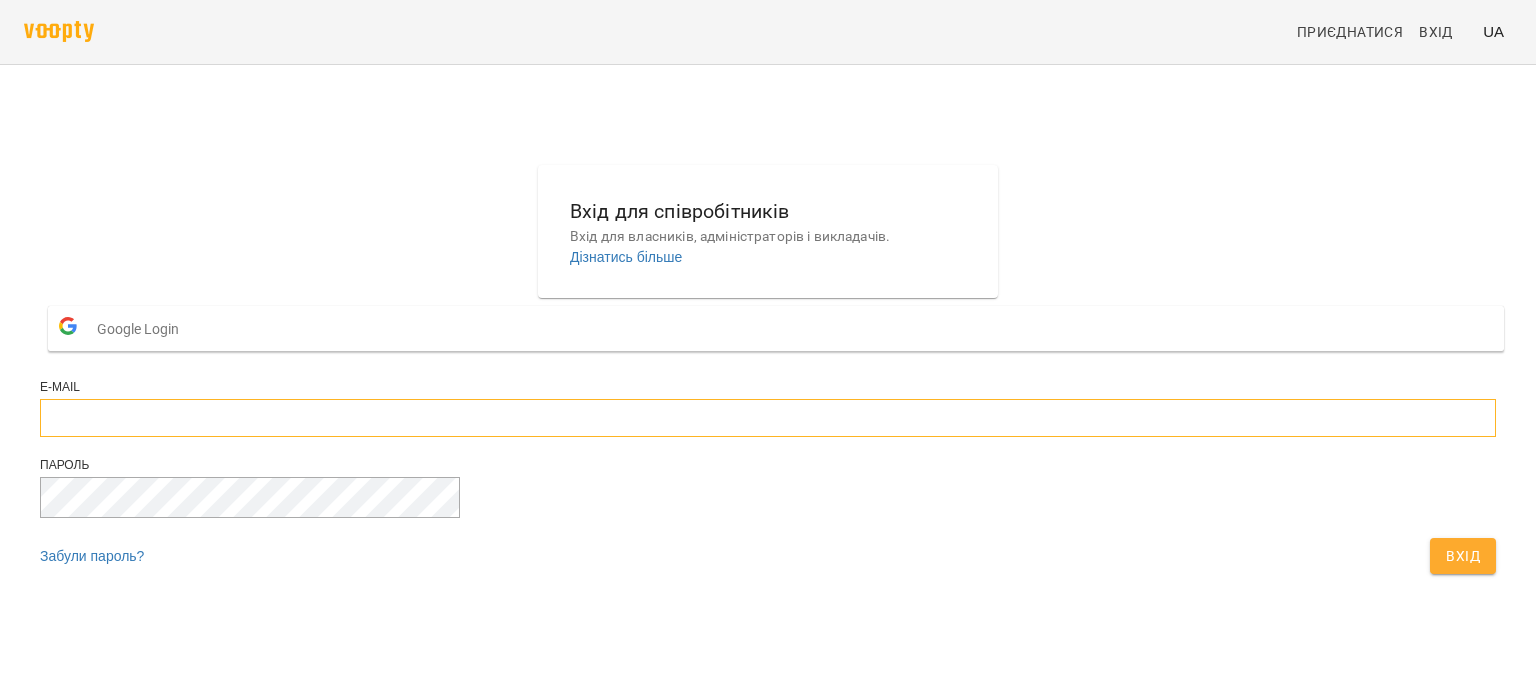 type on "**********" 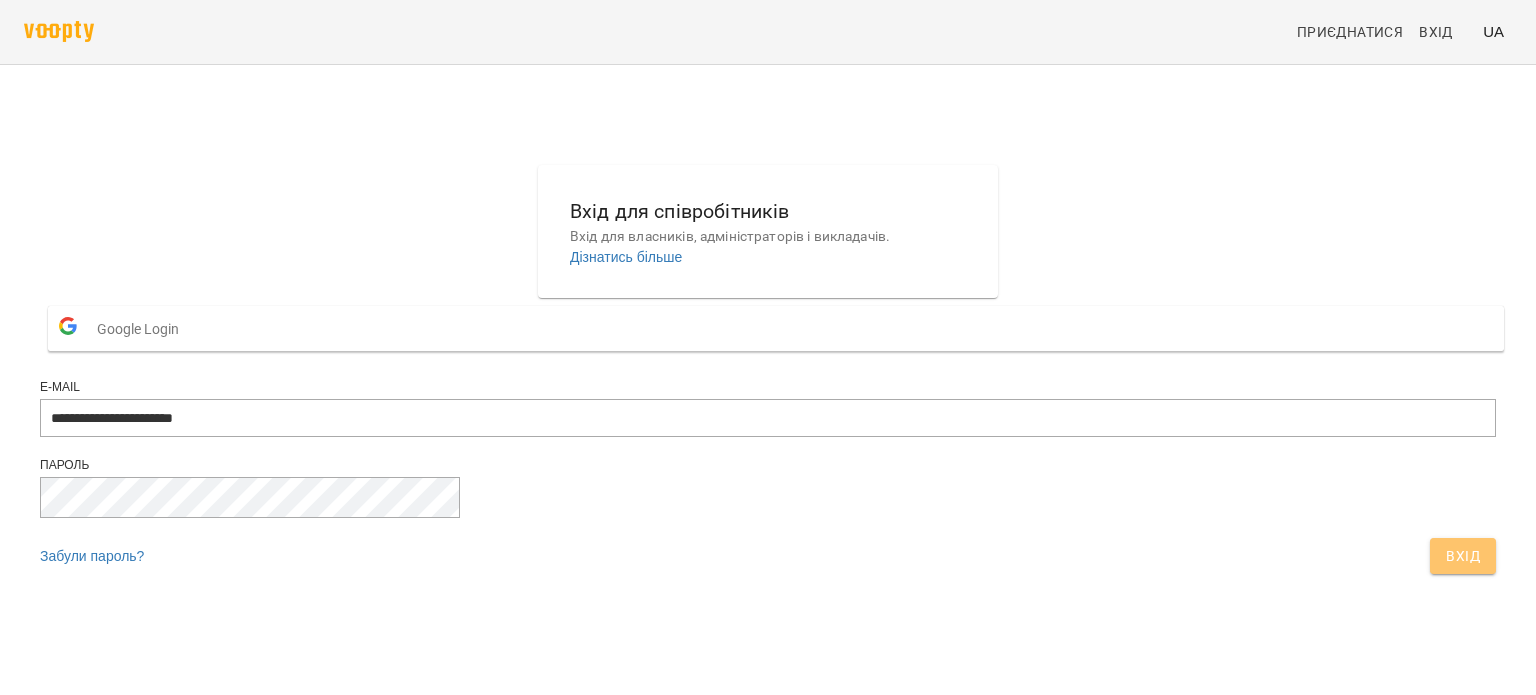 click on "Вхід" at bounding box center (1463, 556) 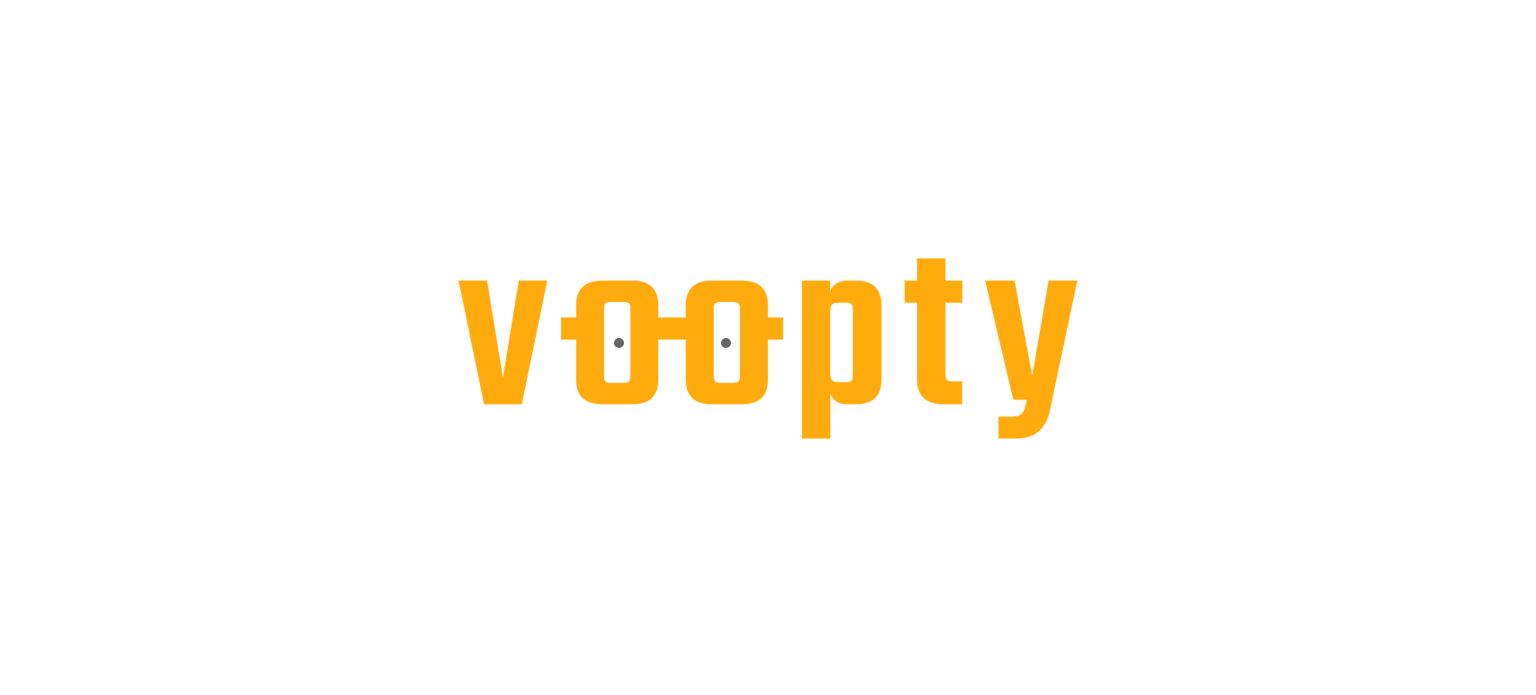 scroll, scrollTop: 0, scrollLeft: 0, axis: both 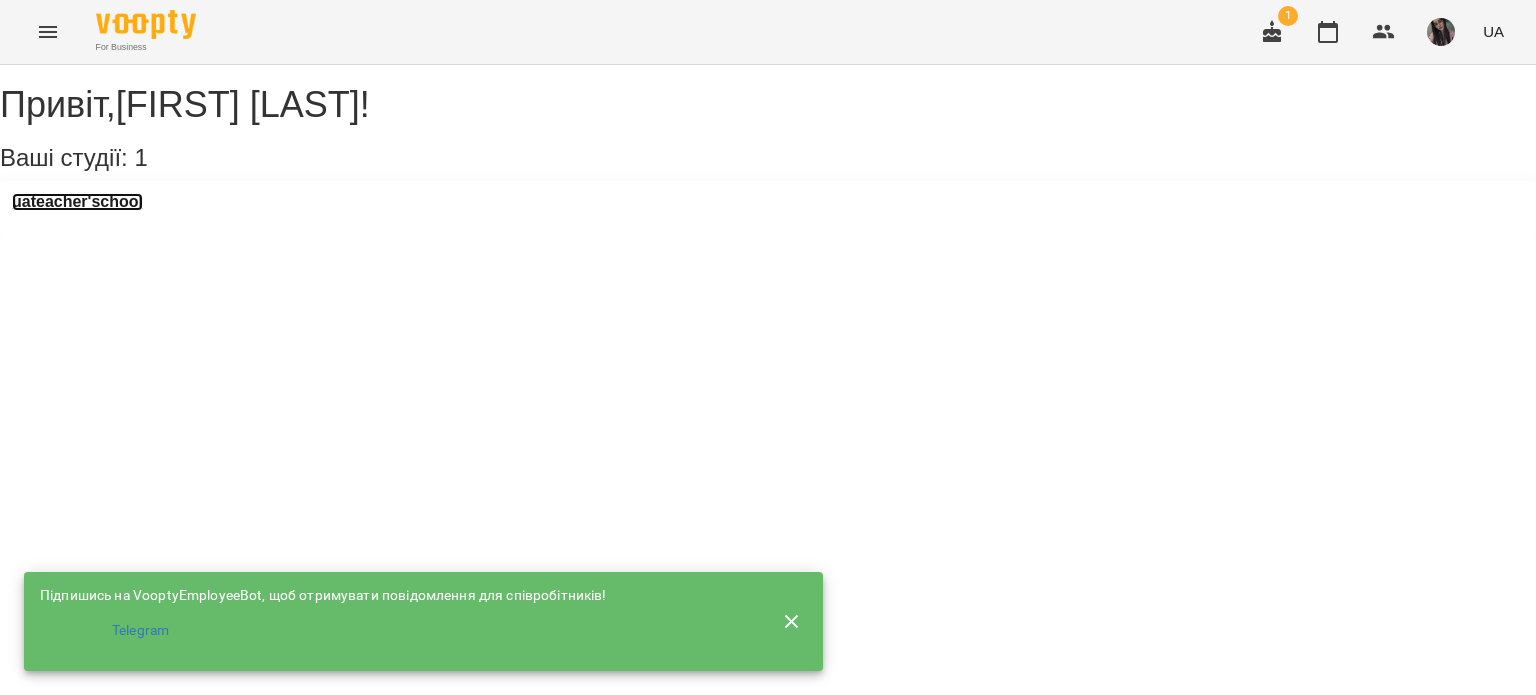 click on "uateacher'school" at bounding box center (77, 202) 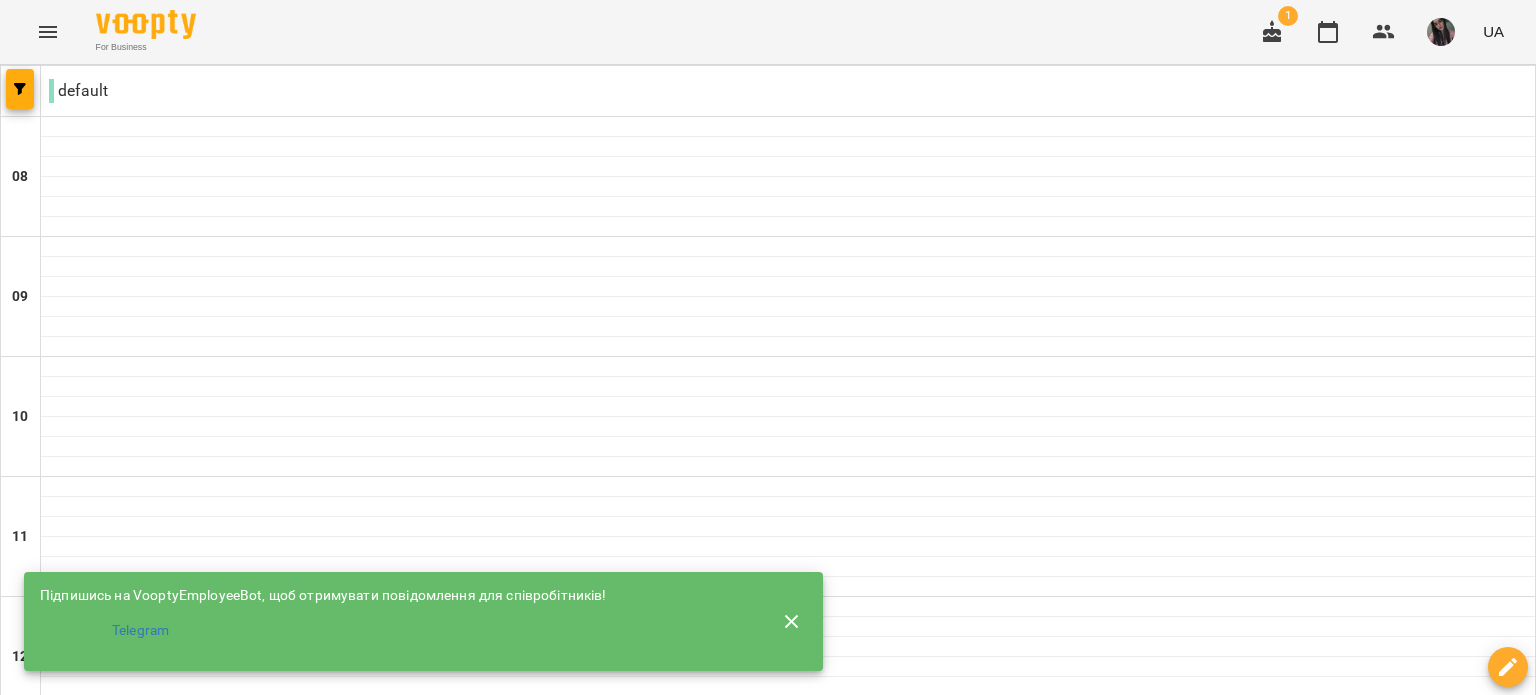 click 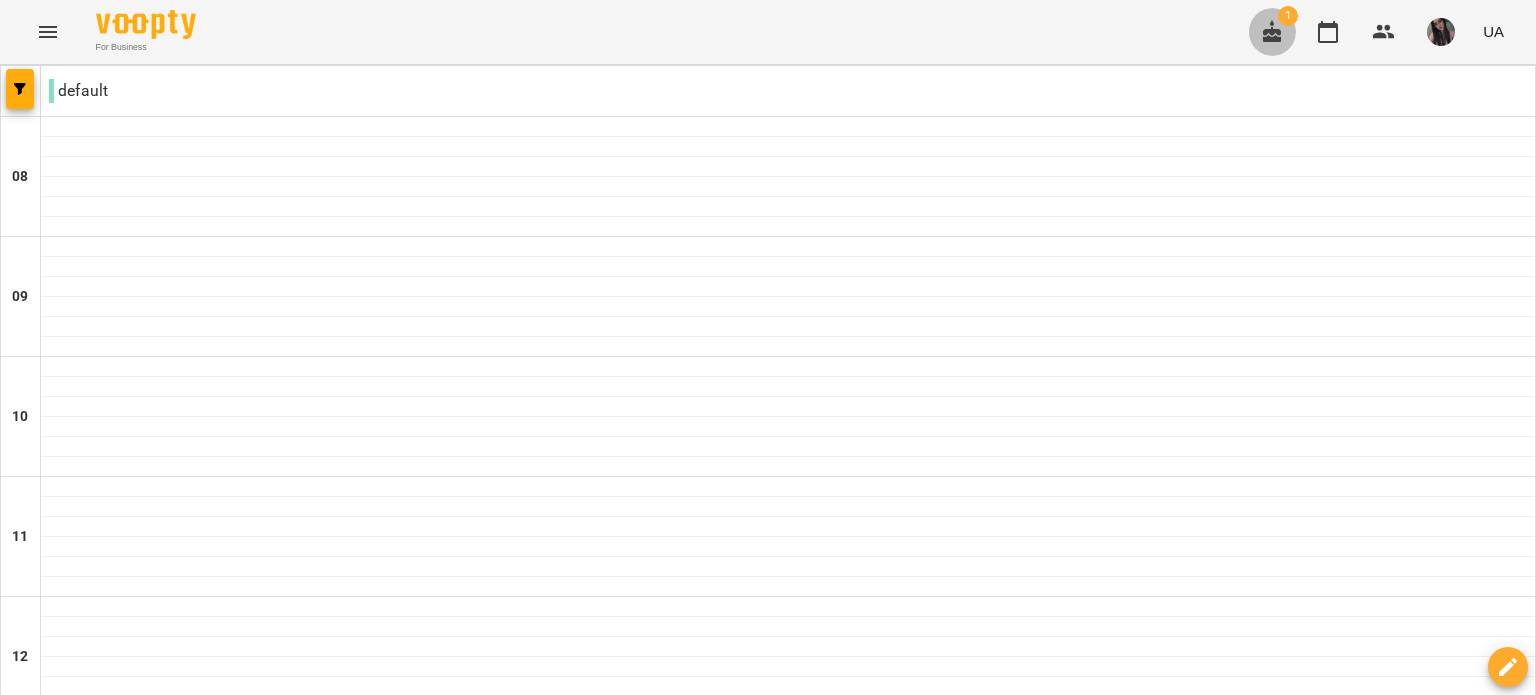 click at bounding box center [1272, 32] 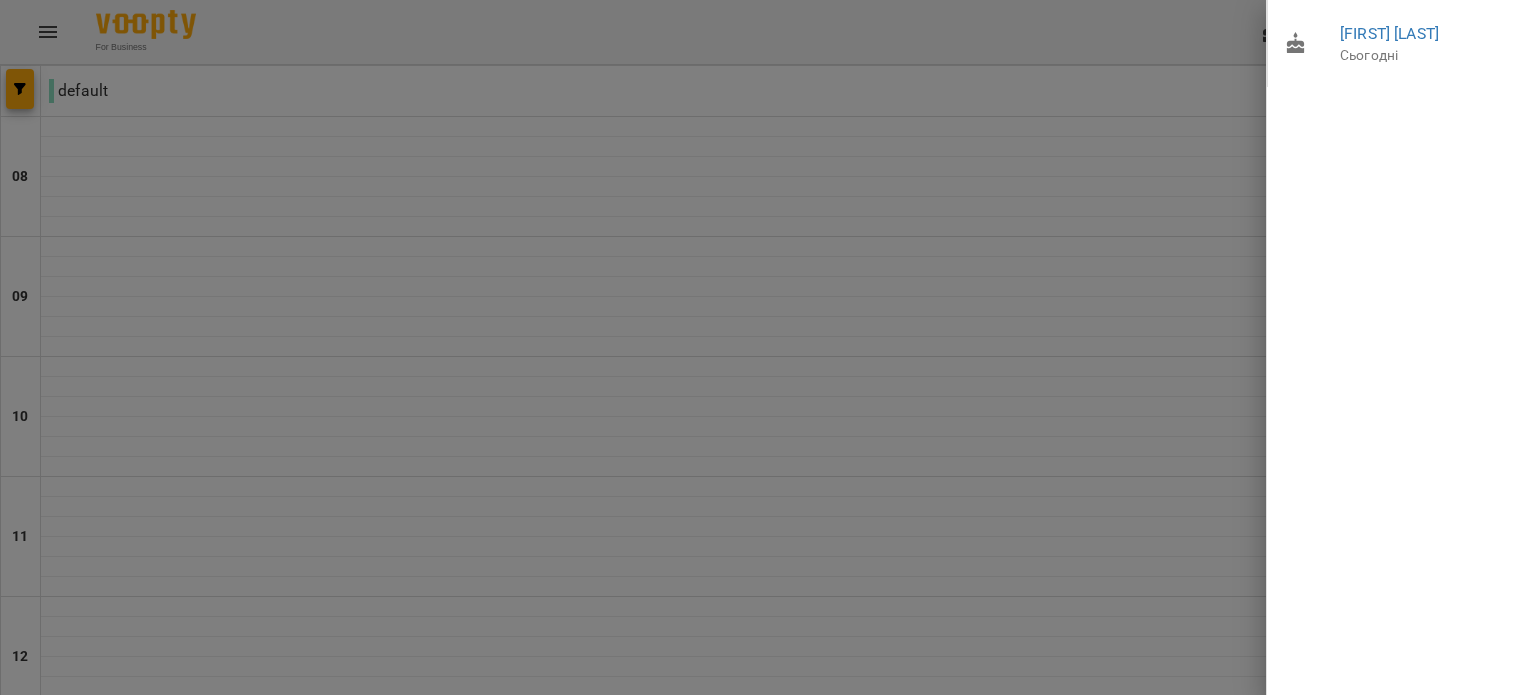 click at bounding box center (768, 347) 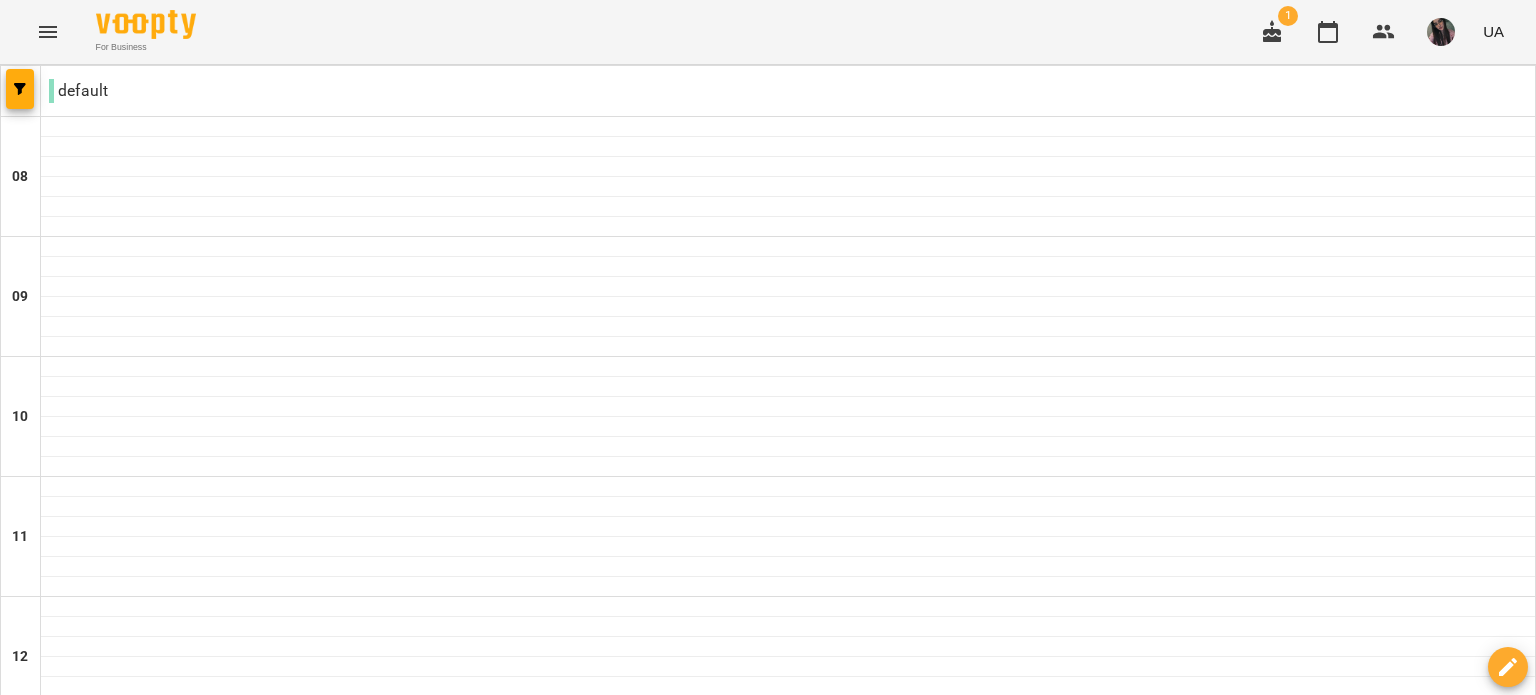 click at bounding box center [1441, 32] 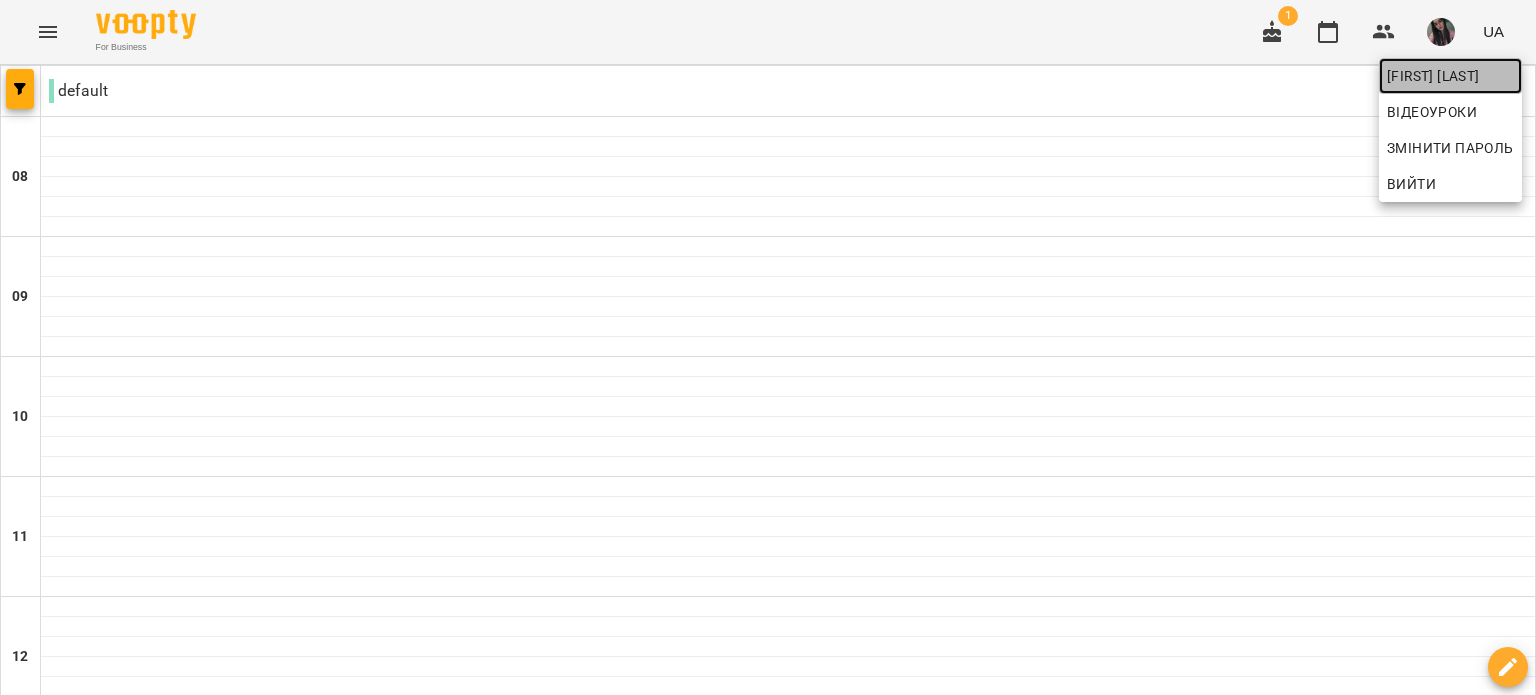 click on "[FIRST] [LAST]" at bounding box center (1450, 76) 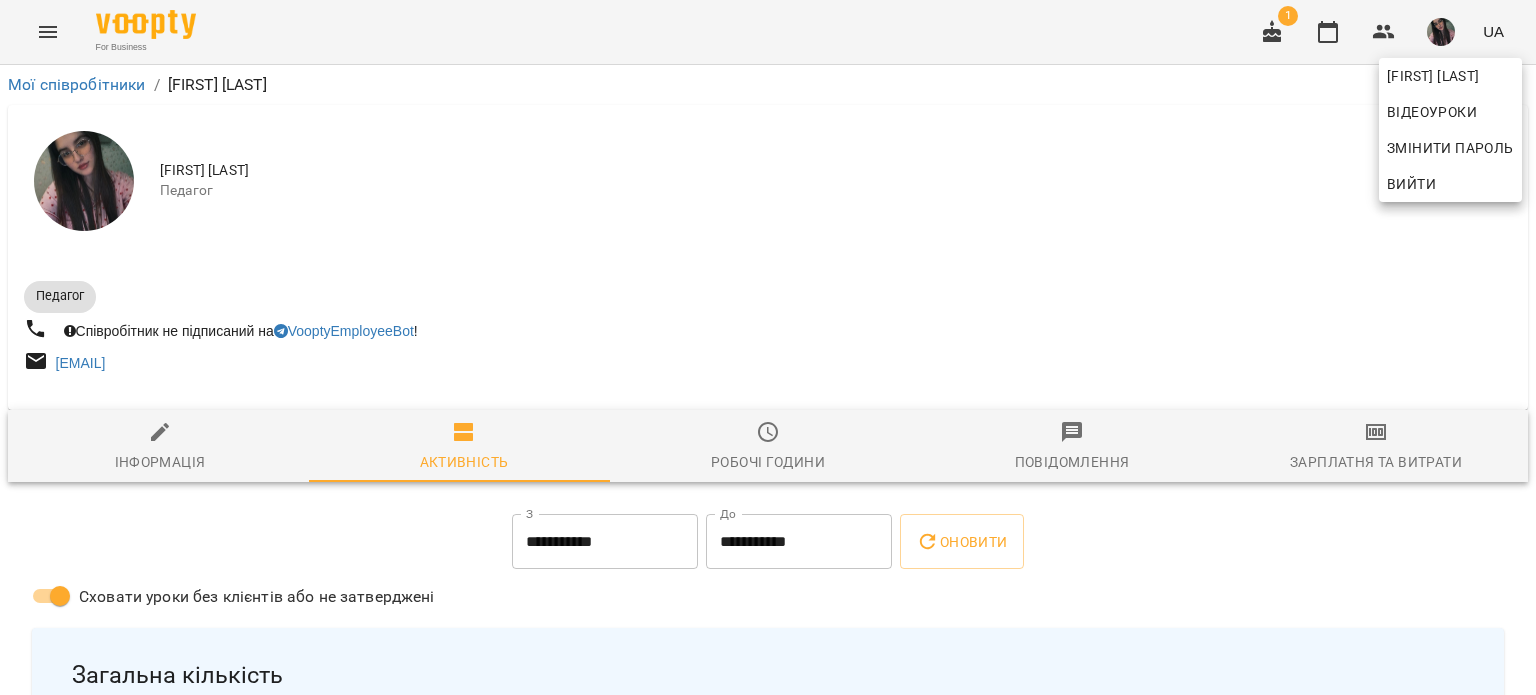 click at bounding box center [768, 347] 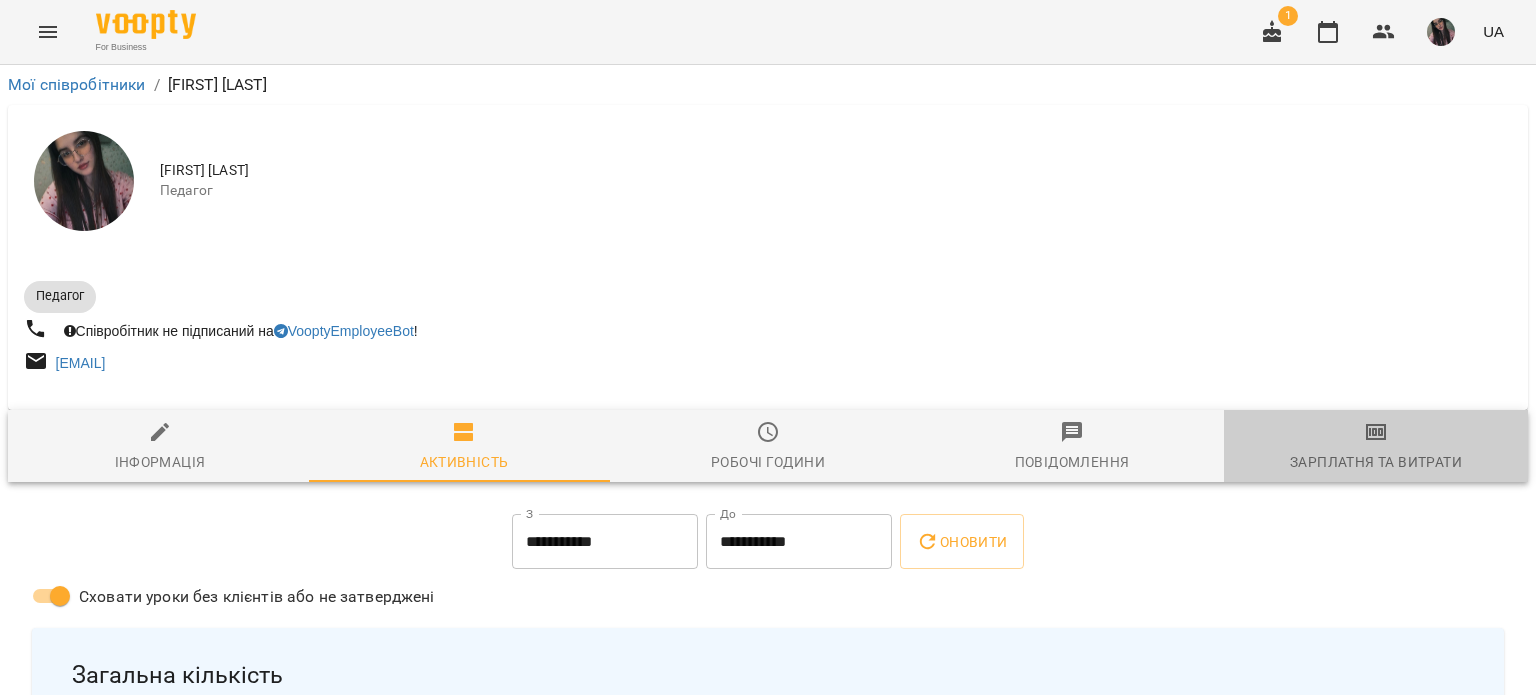drag, startPoint x: 1370, startPoint y: 439, endPoint x: 1365, endPoint y: 419, distance: 20.615528 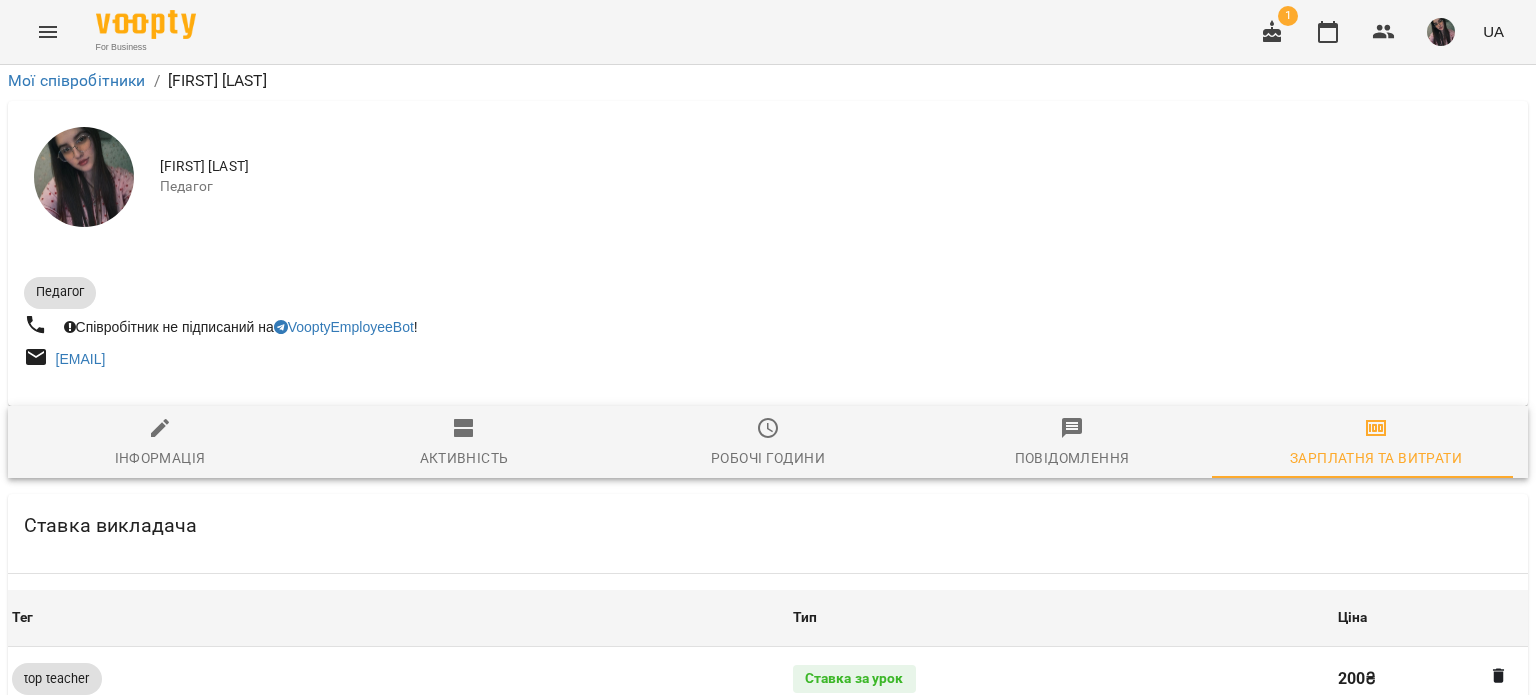 scroll, scrollTop: 1000, scrollLeft: 0, axis: vertical 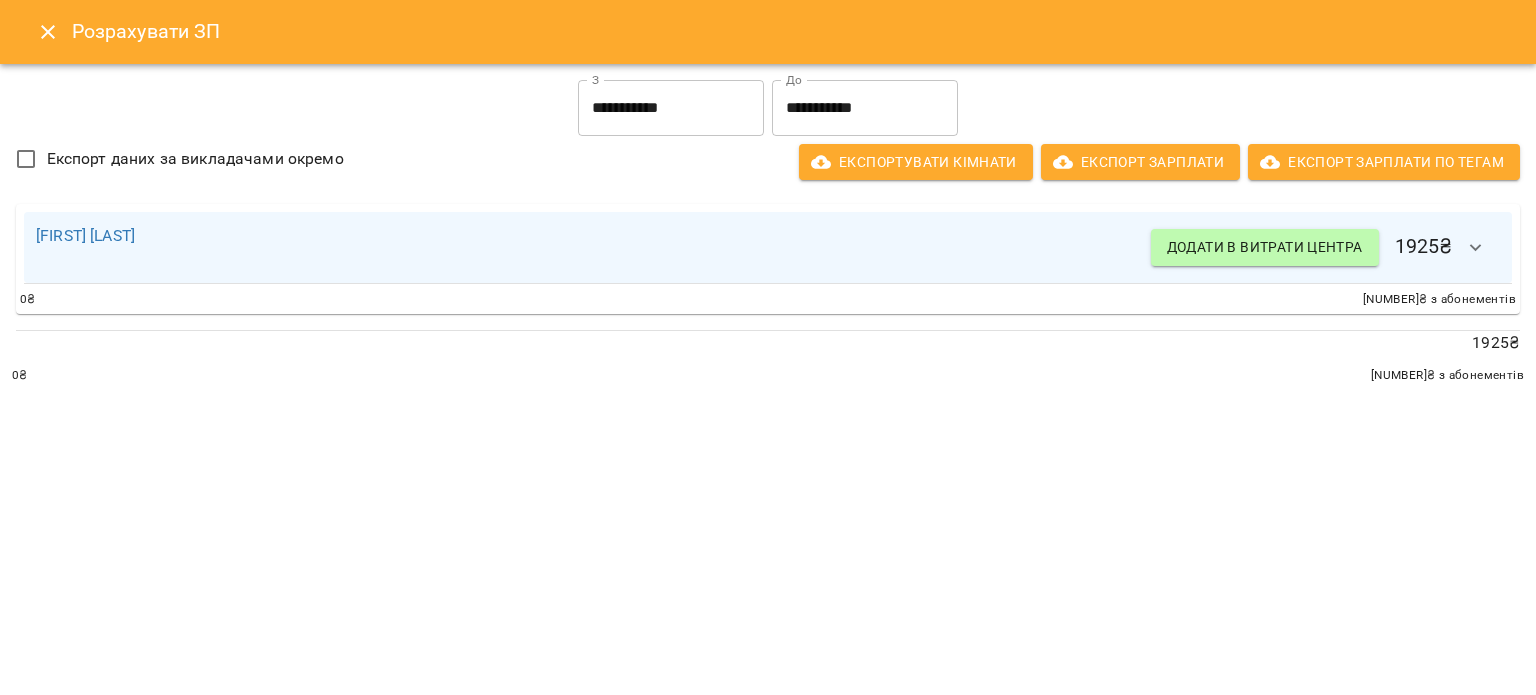 click on "**********" at bounding box center (671, 108) 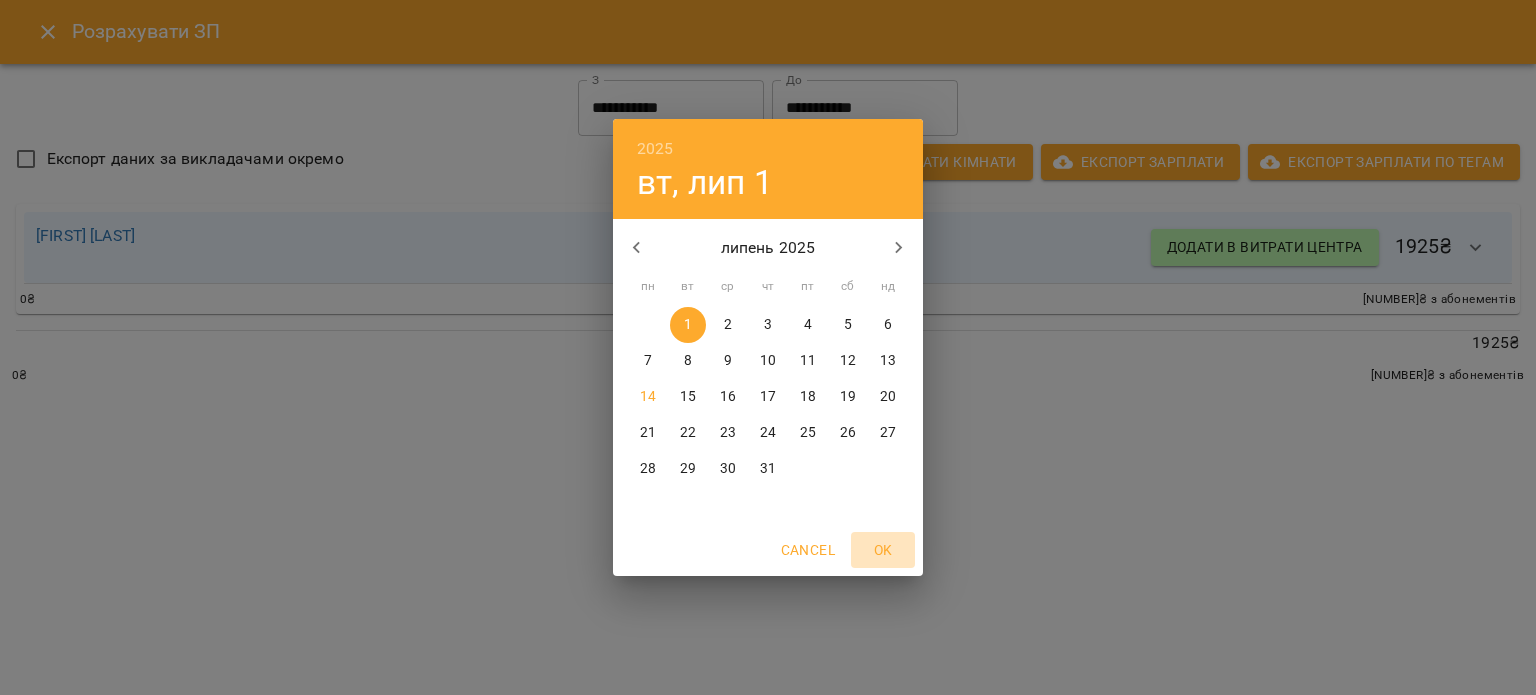 click on "OK" at bounding box center (883, 550) 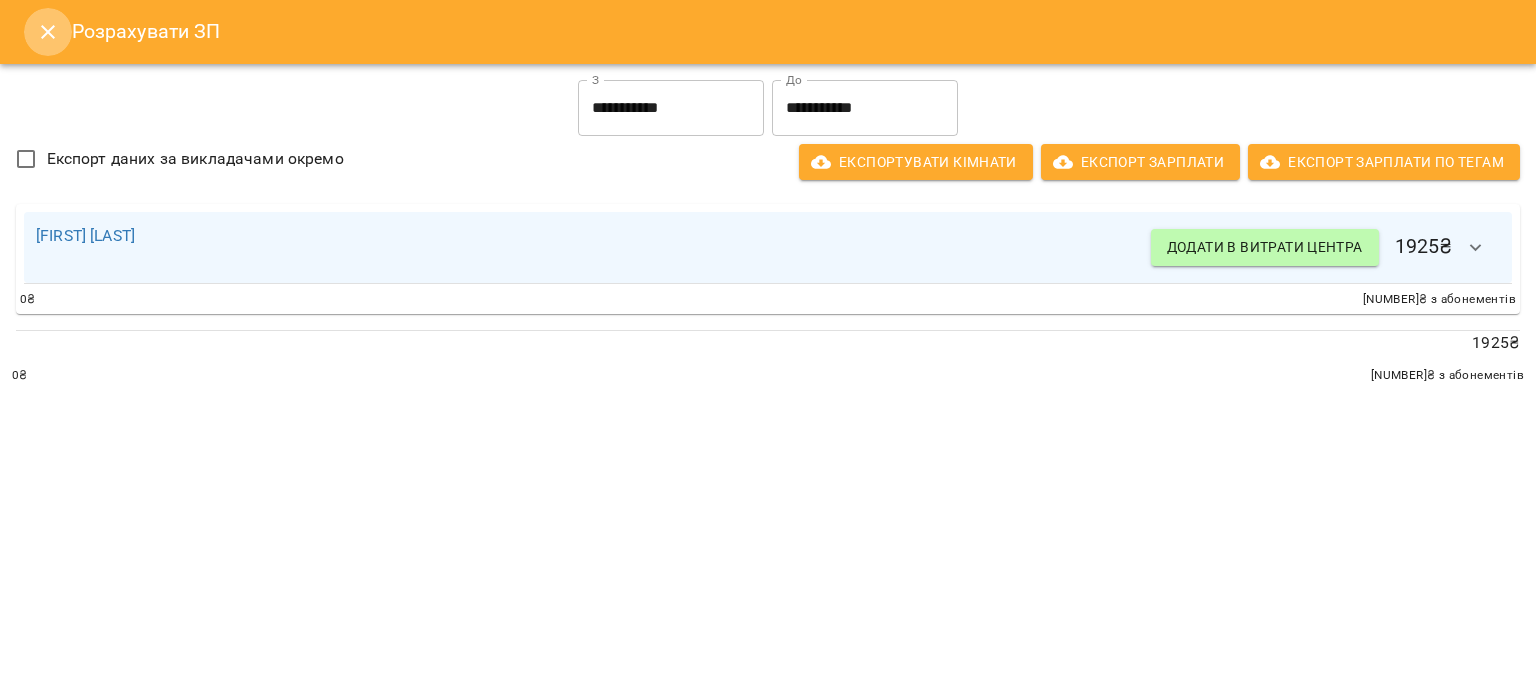 click 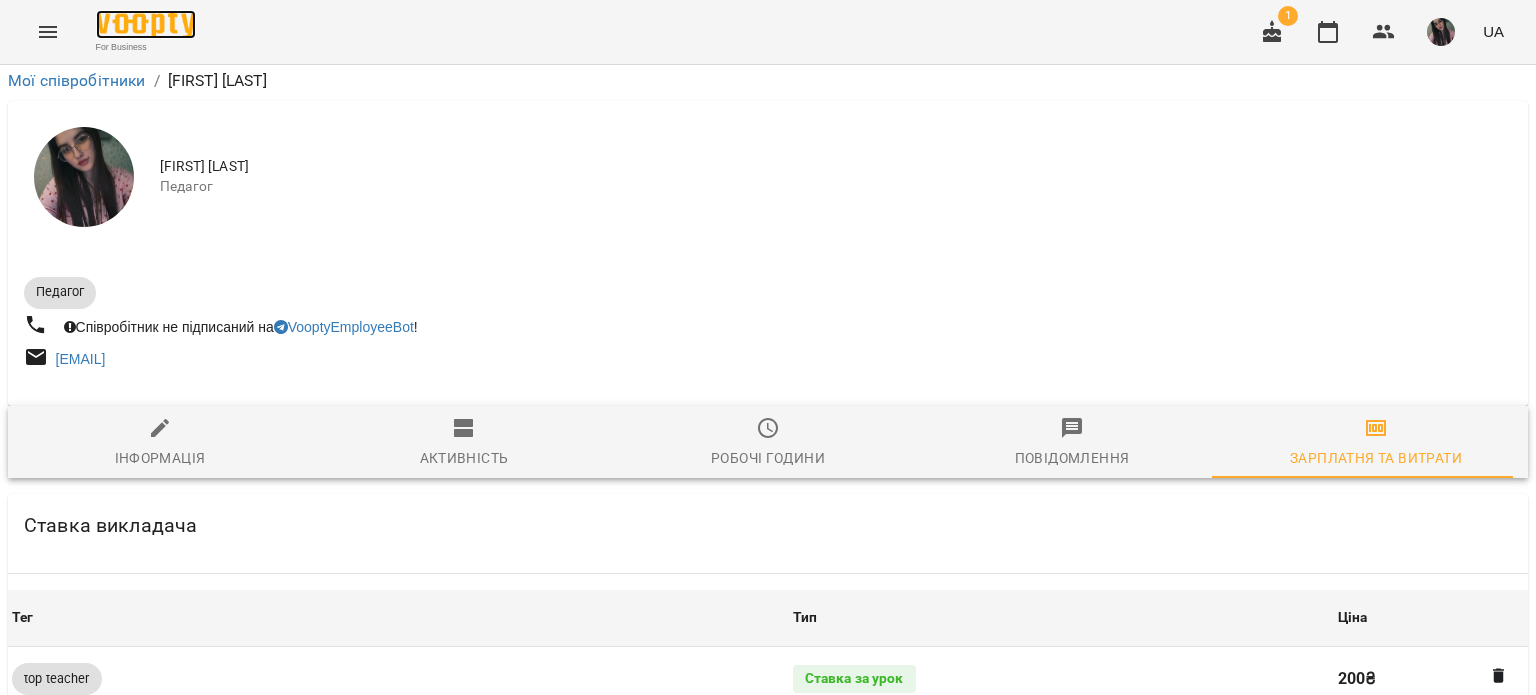 click at bounding box center [146, 24] 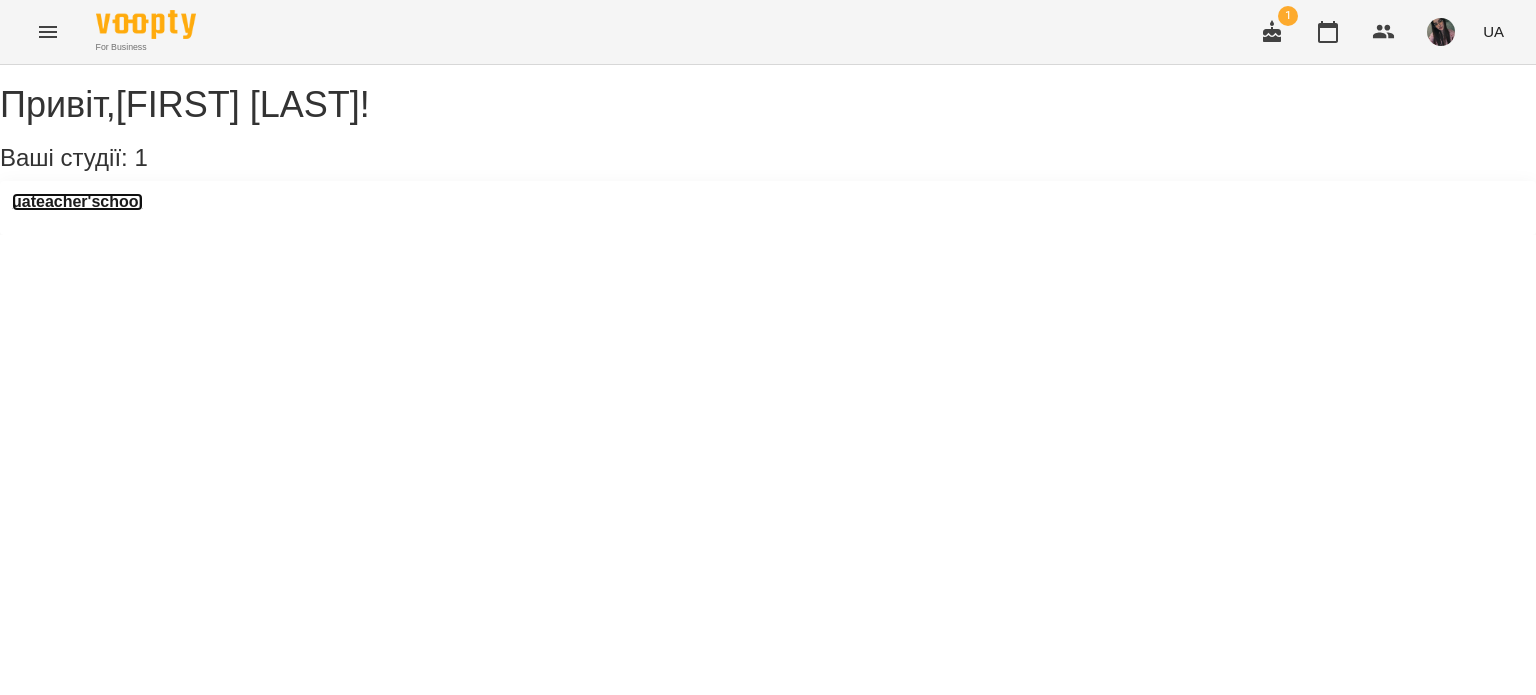 click on "uateacher'school" at bounding box center (77, 202) 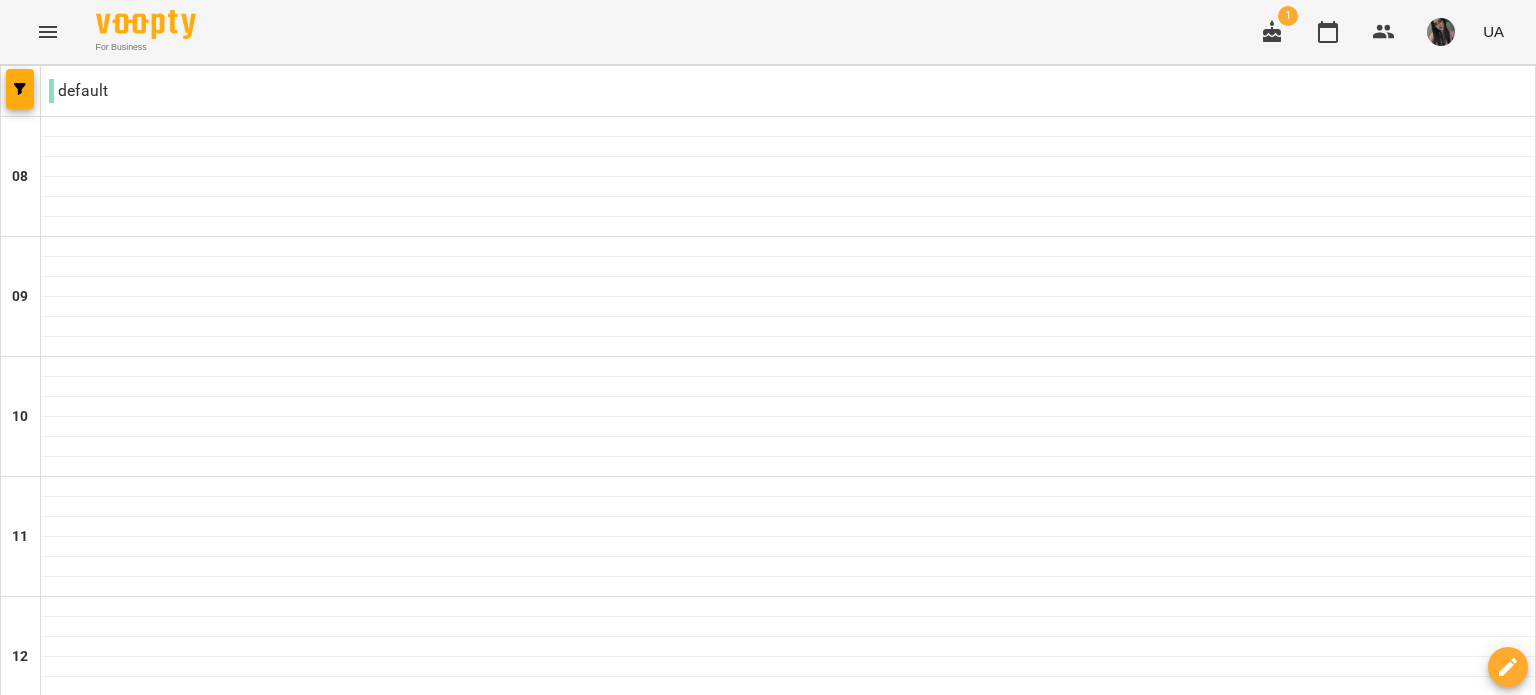 scroll, scrollTop: 834, scrollLeft: 0, axis: vertical 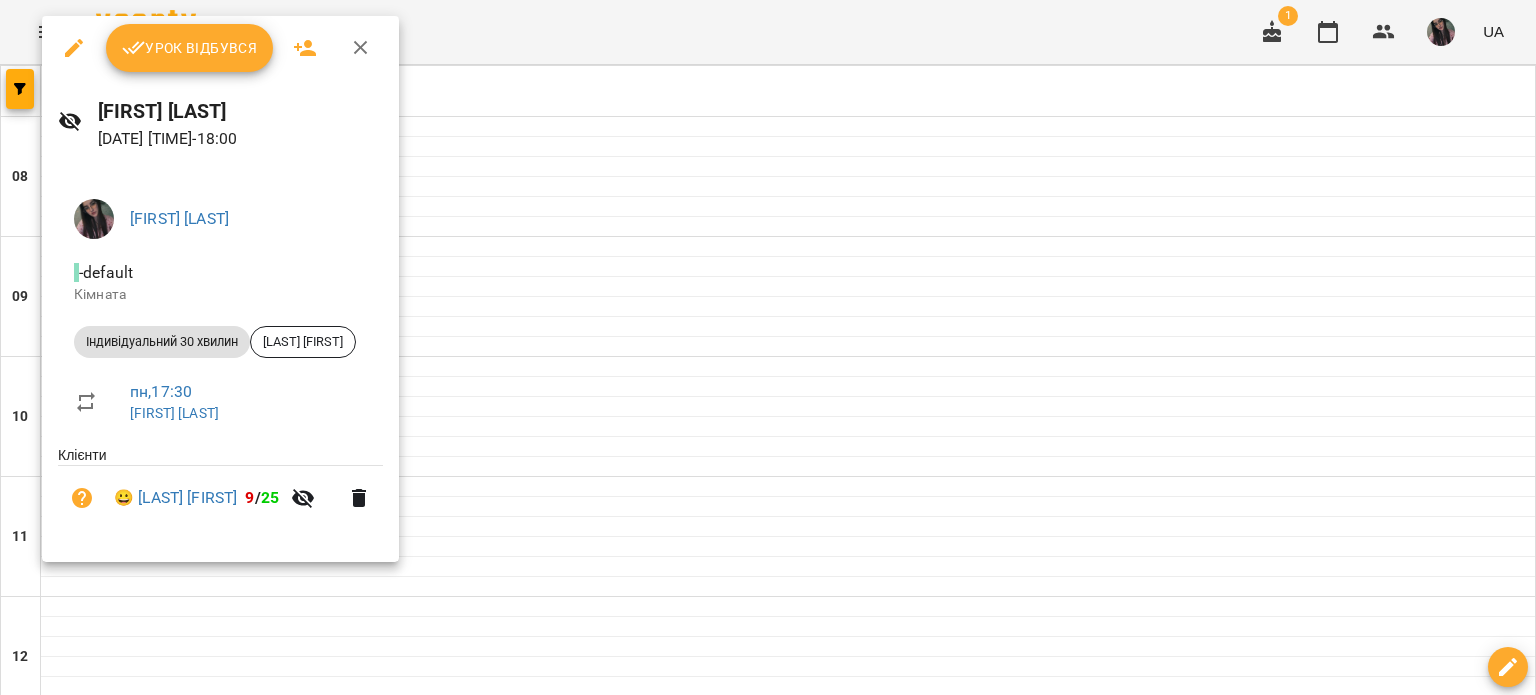 click at bounding box center (768, 347) 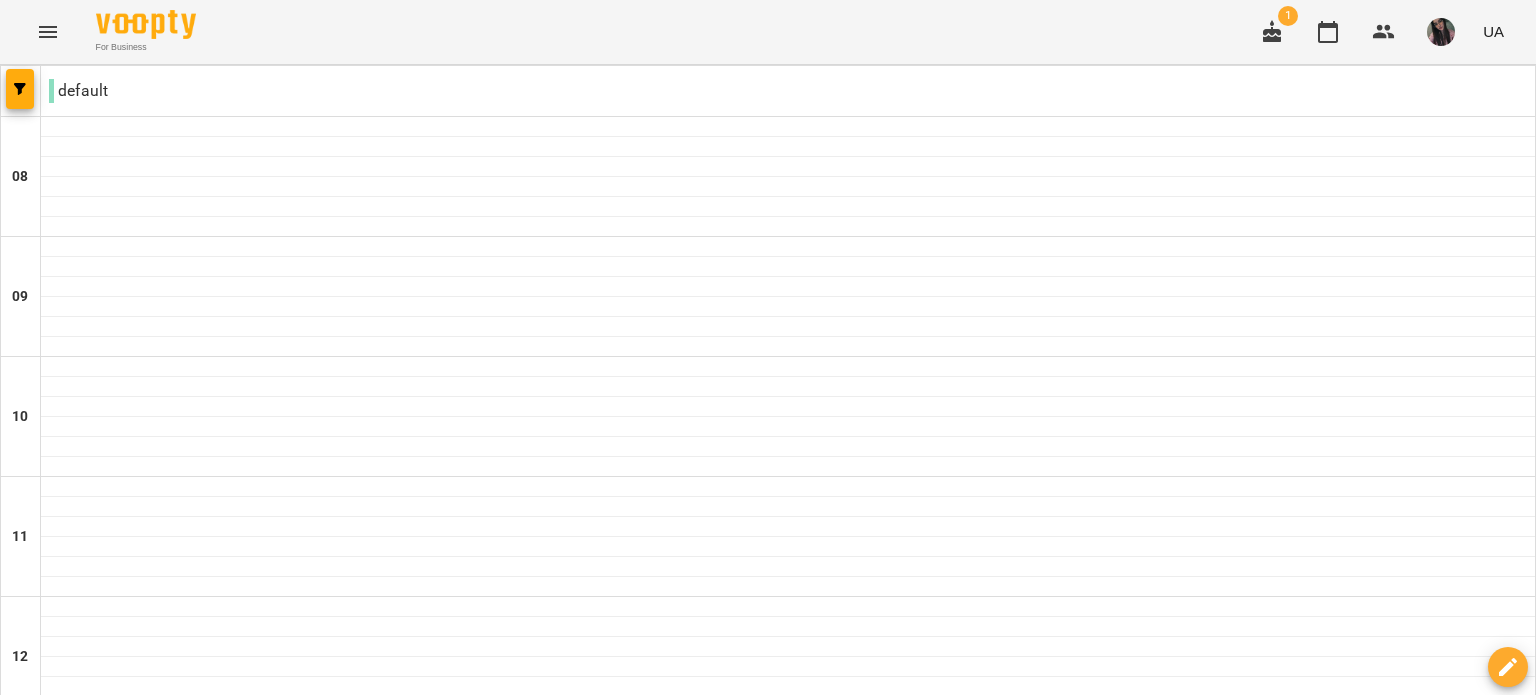 scroll, scrollTop: 434, scrollLeft: 0, axis: vertical 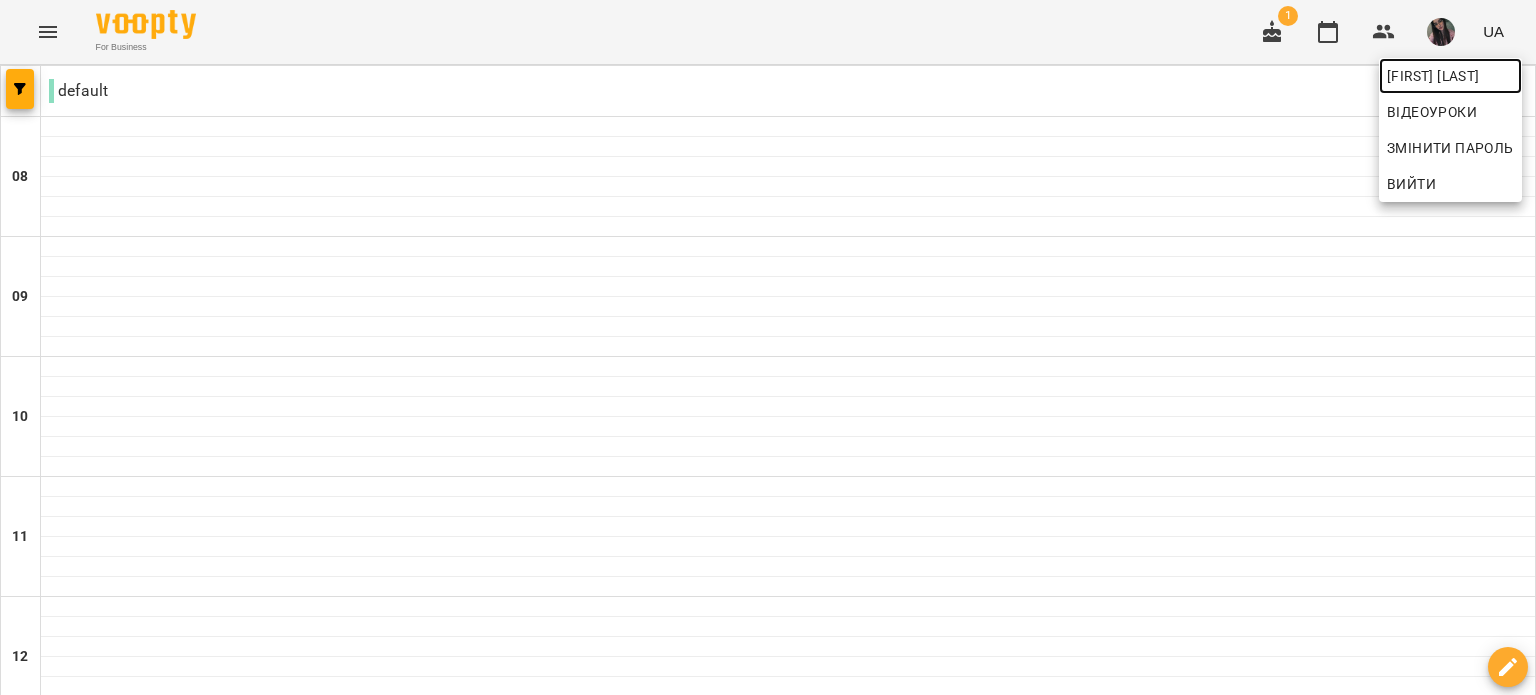 click on "[FIRST] [LAST]" at bounding box center (1450, 76) 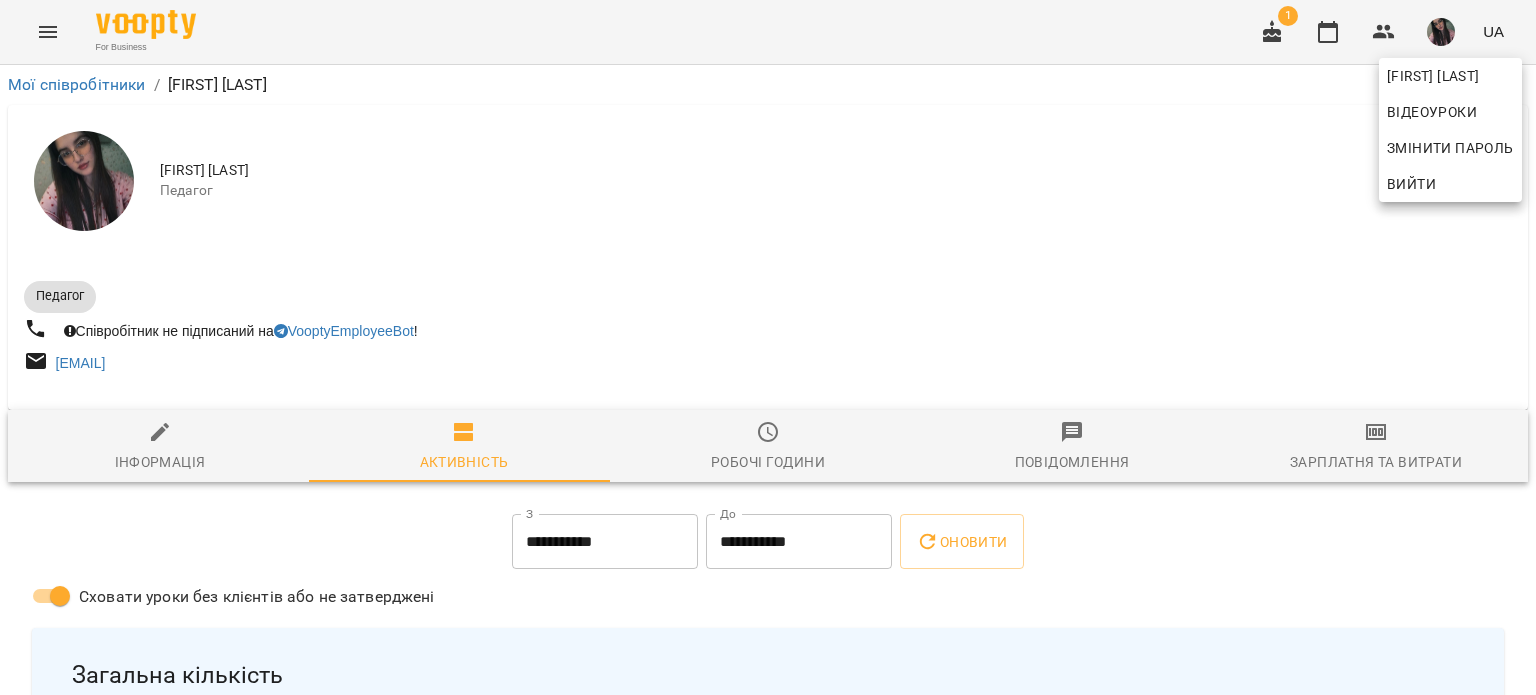 click at bounding box center [768, 347] 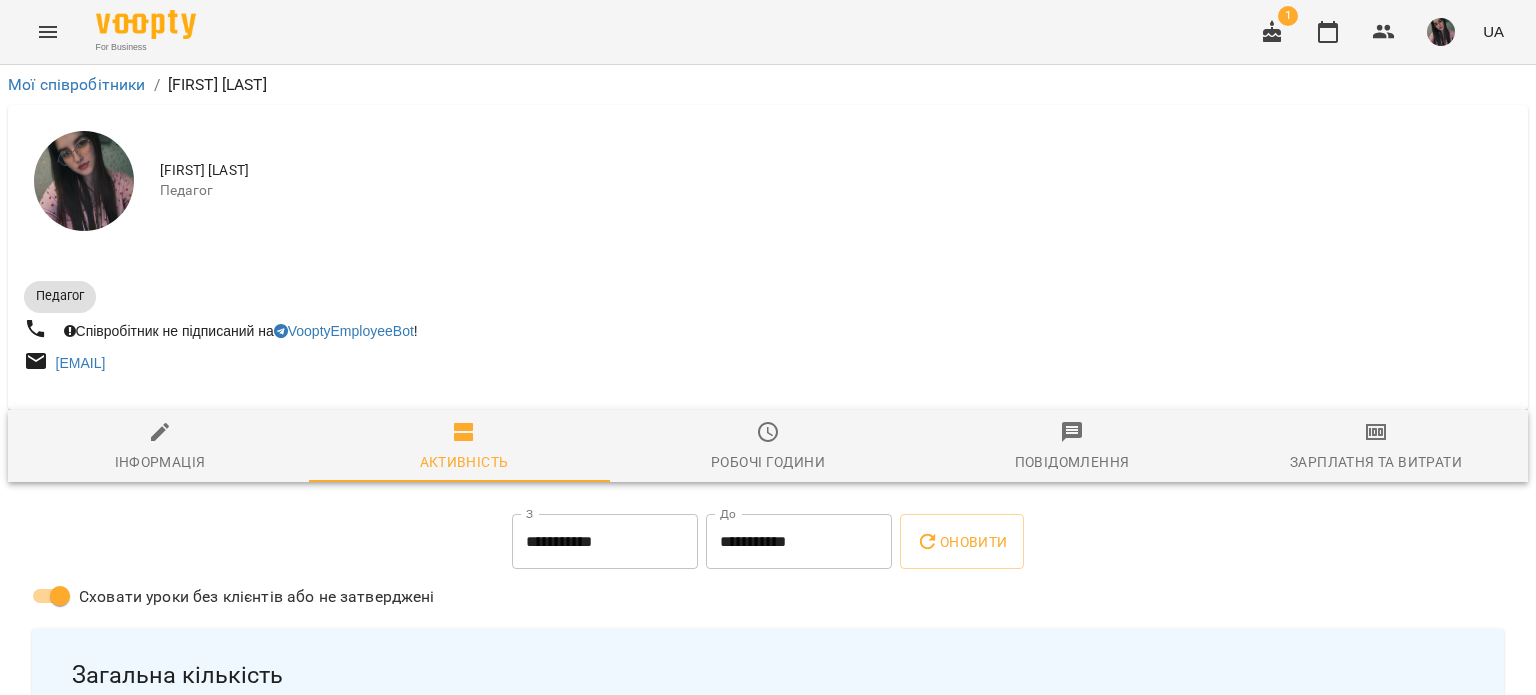 click 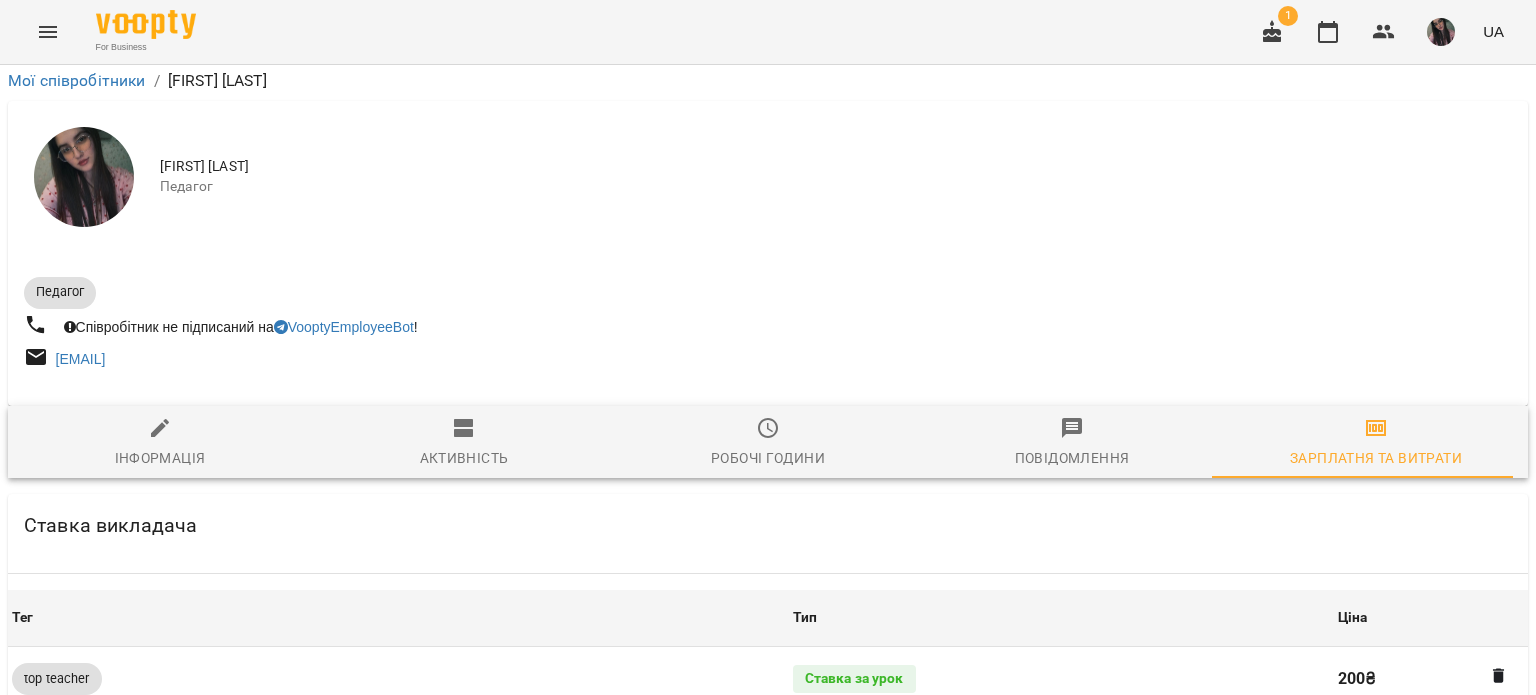 scroll, scrollTop: 1236, scrollLeft: 0, axis: vertical 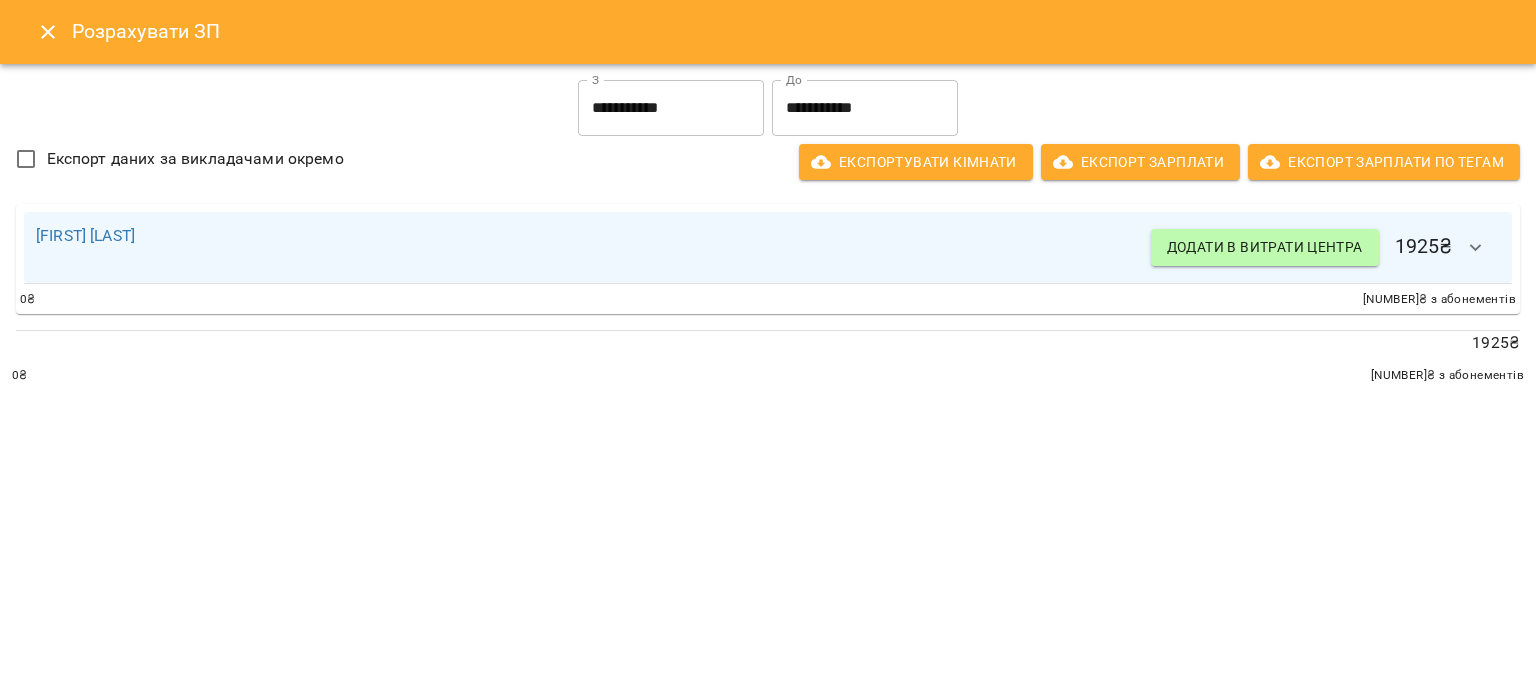 click on "**********" at bounding box center (671, 108) 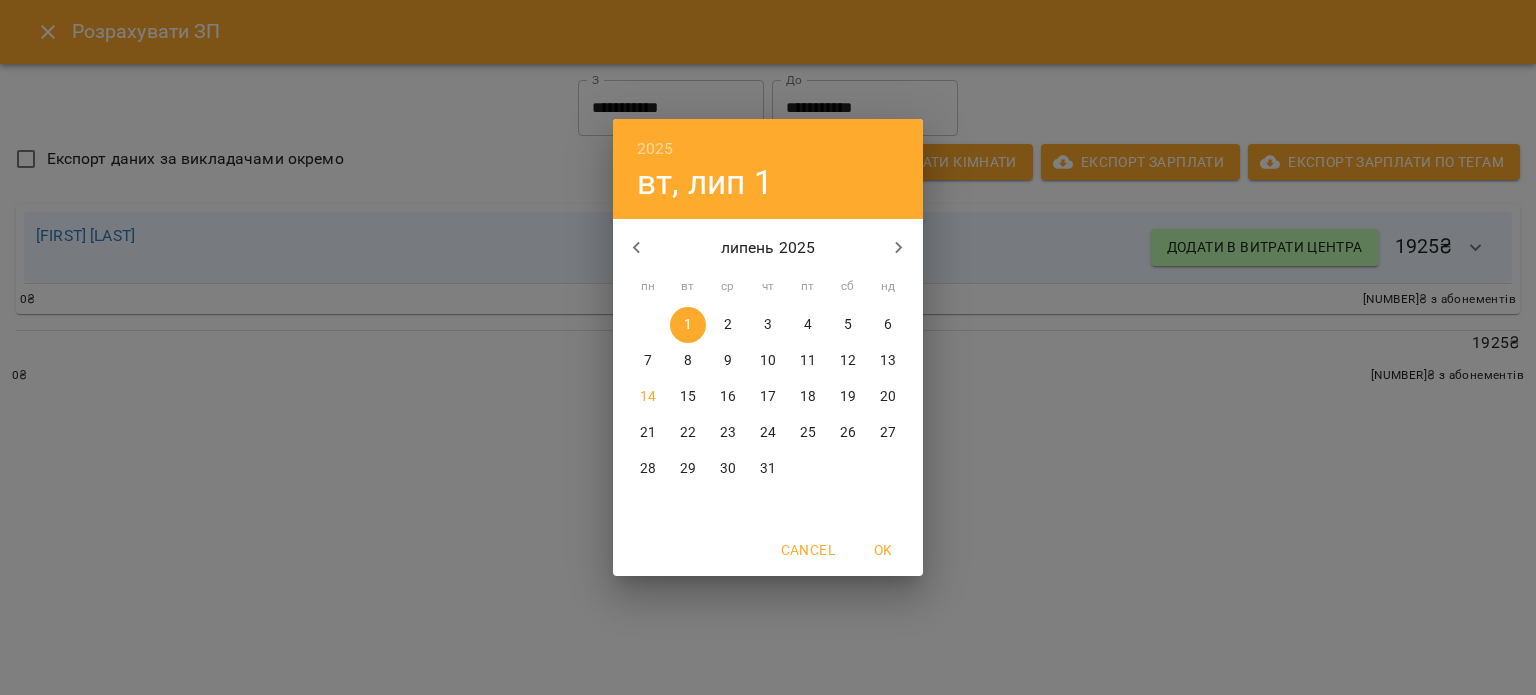 click on "10" at bounding box center [768, 361] 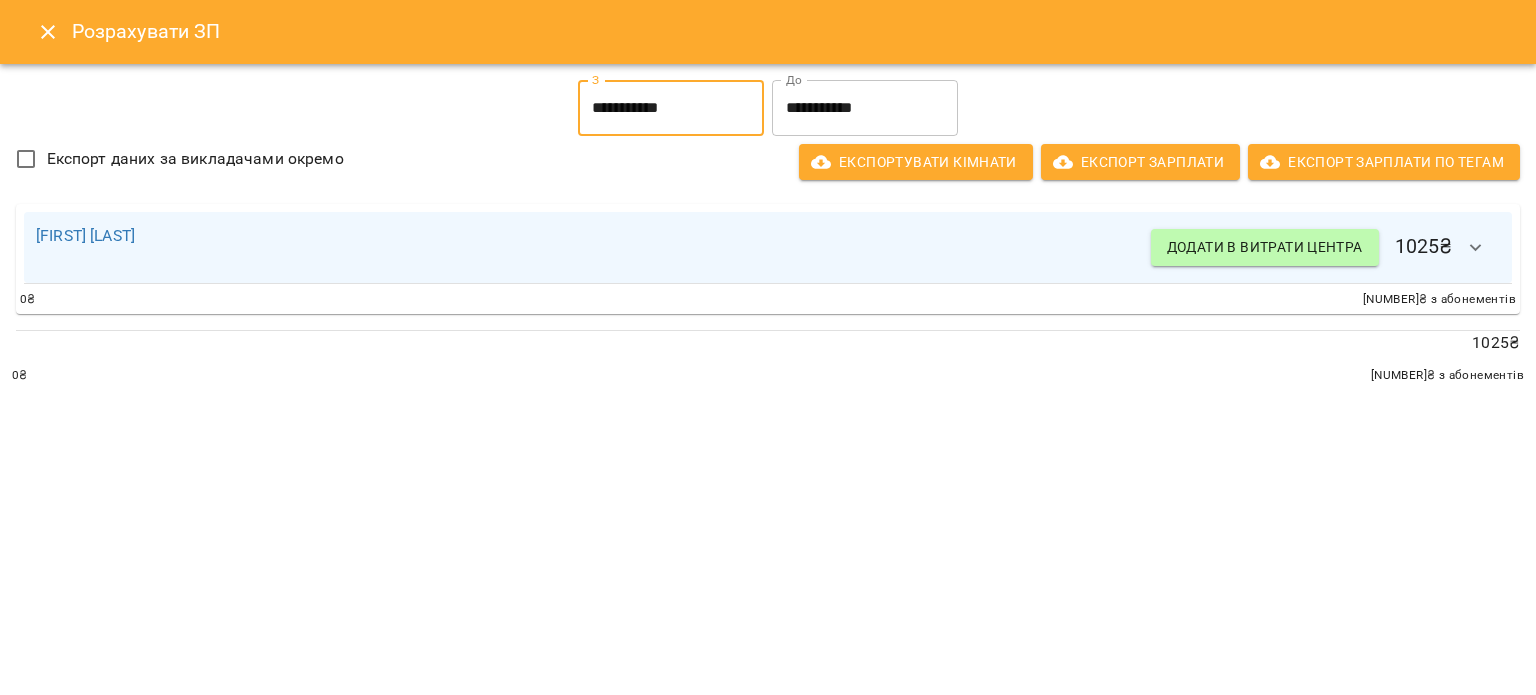 click on "**********" at bounding box center [671, 108] 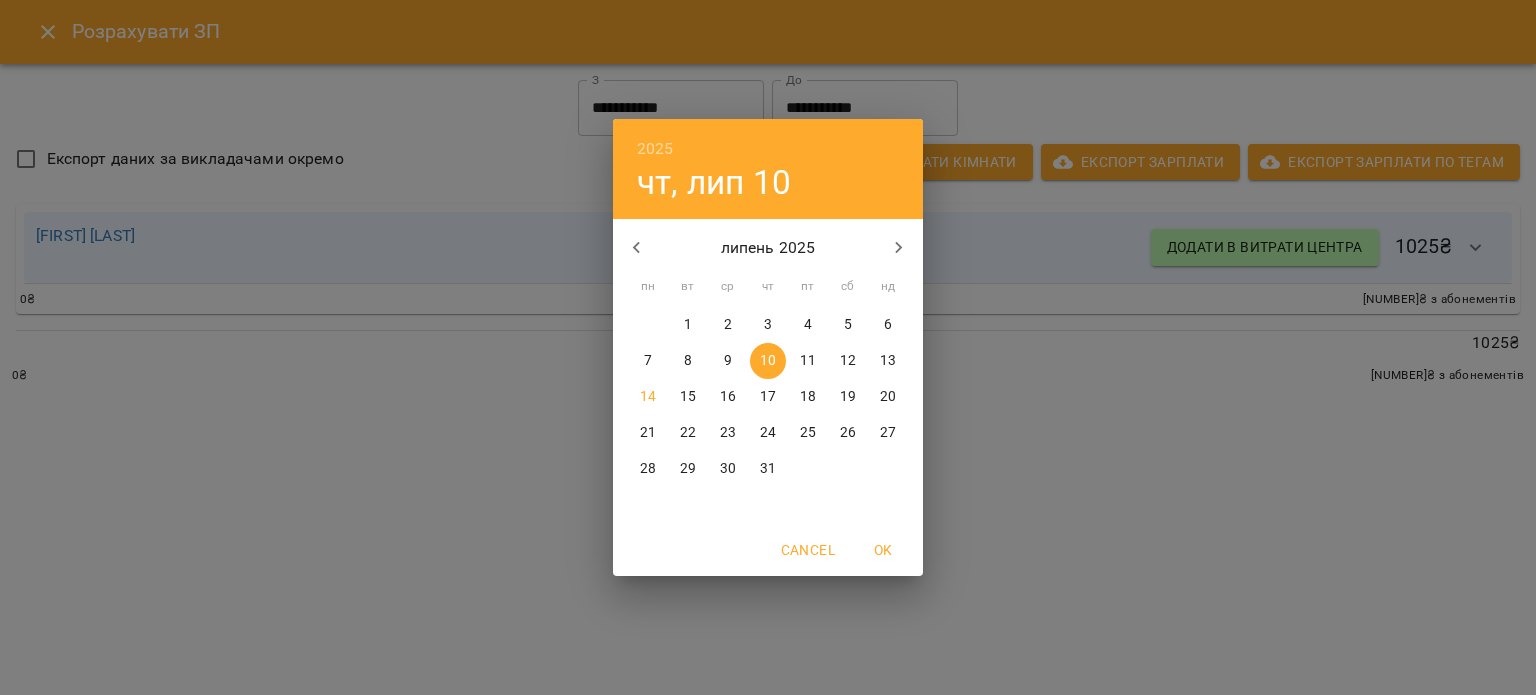 click on "2025 чт, лип 10 липень 2025 пн вт ср чт пт сб нд 30 1 2 3 4 5 6 7 8 9 10 11 12 13 14 15 16 17 18 19 20 21 22 23 24 25 26 27 28 29 30 31 1 2 3 Cancel OK" at bounding box center [768, 347] 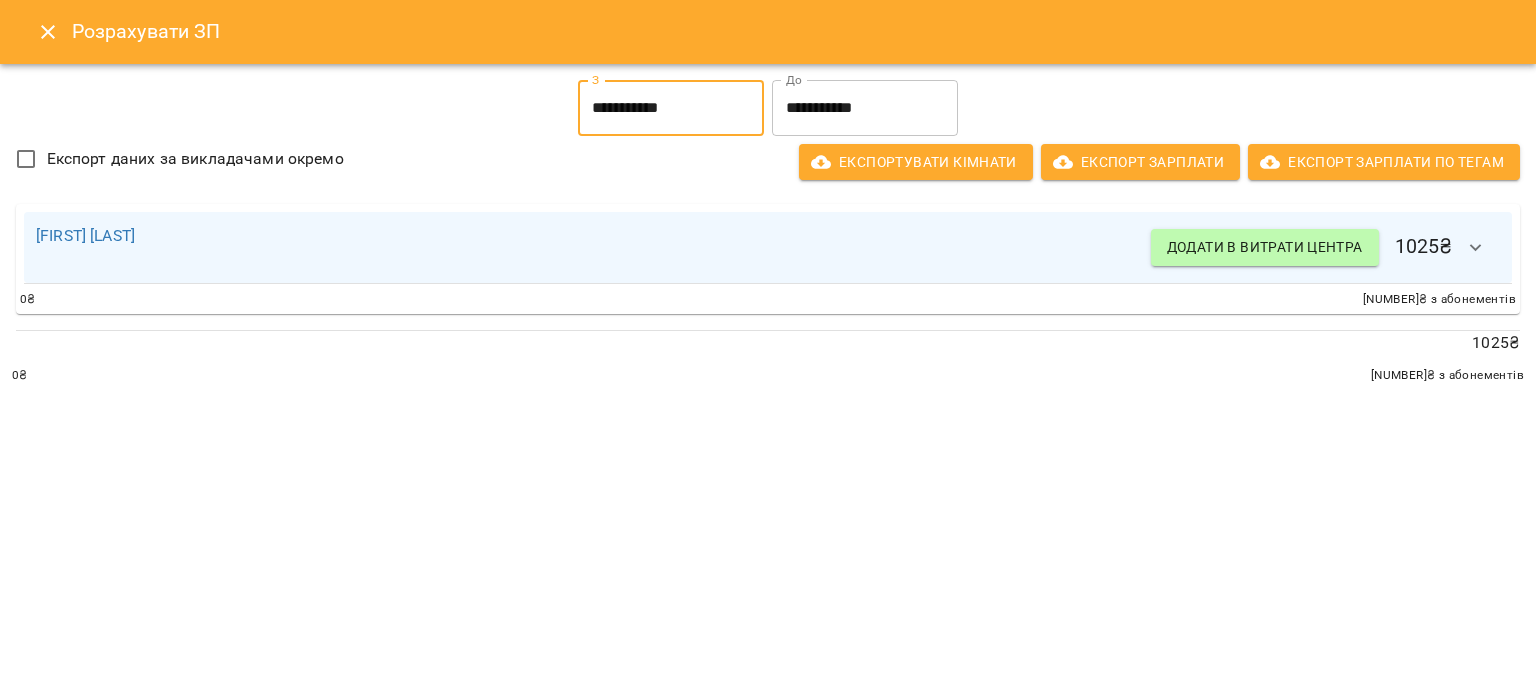 click on "**********" at bounding box center (671, 108) 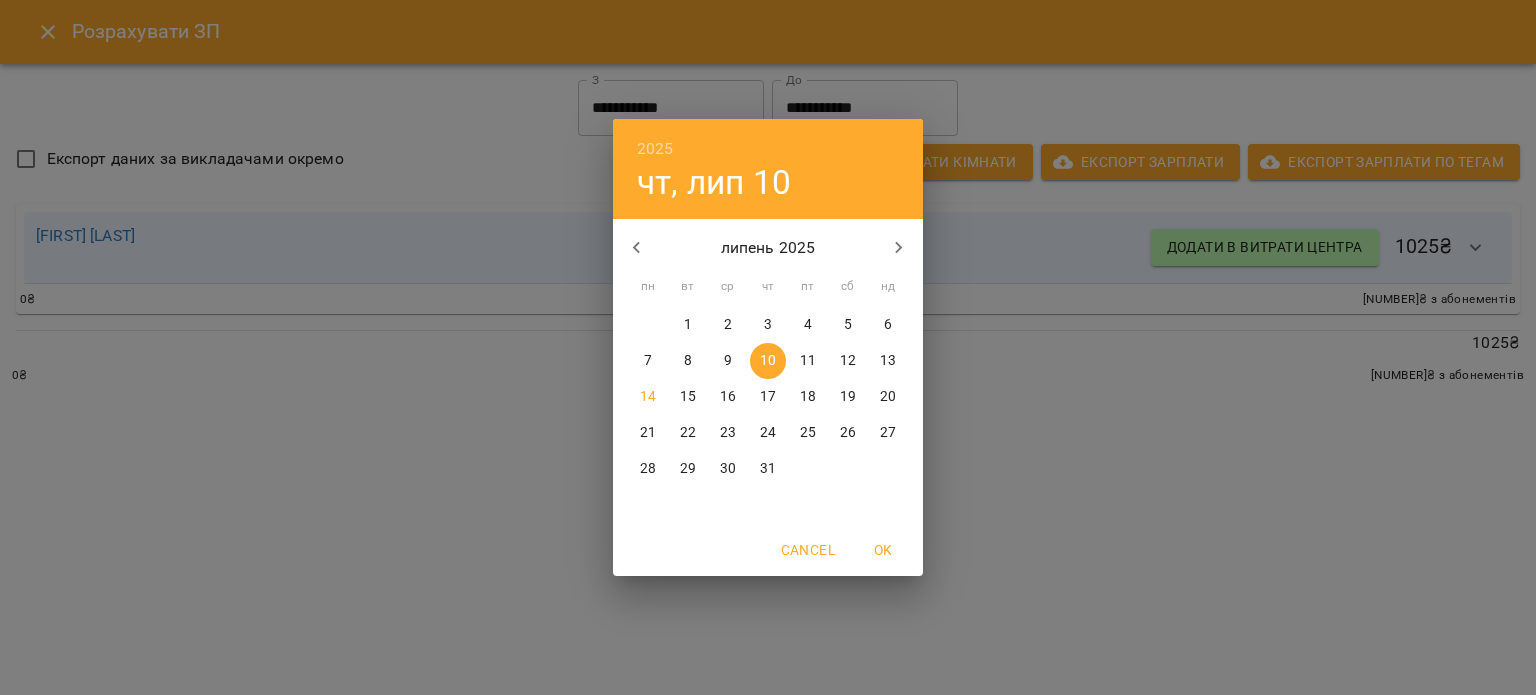 click on "1" at bounding box center (688, 325) 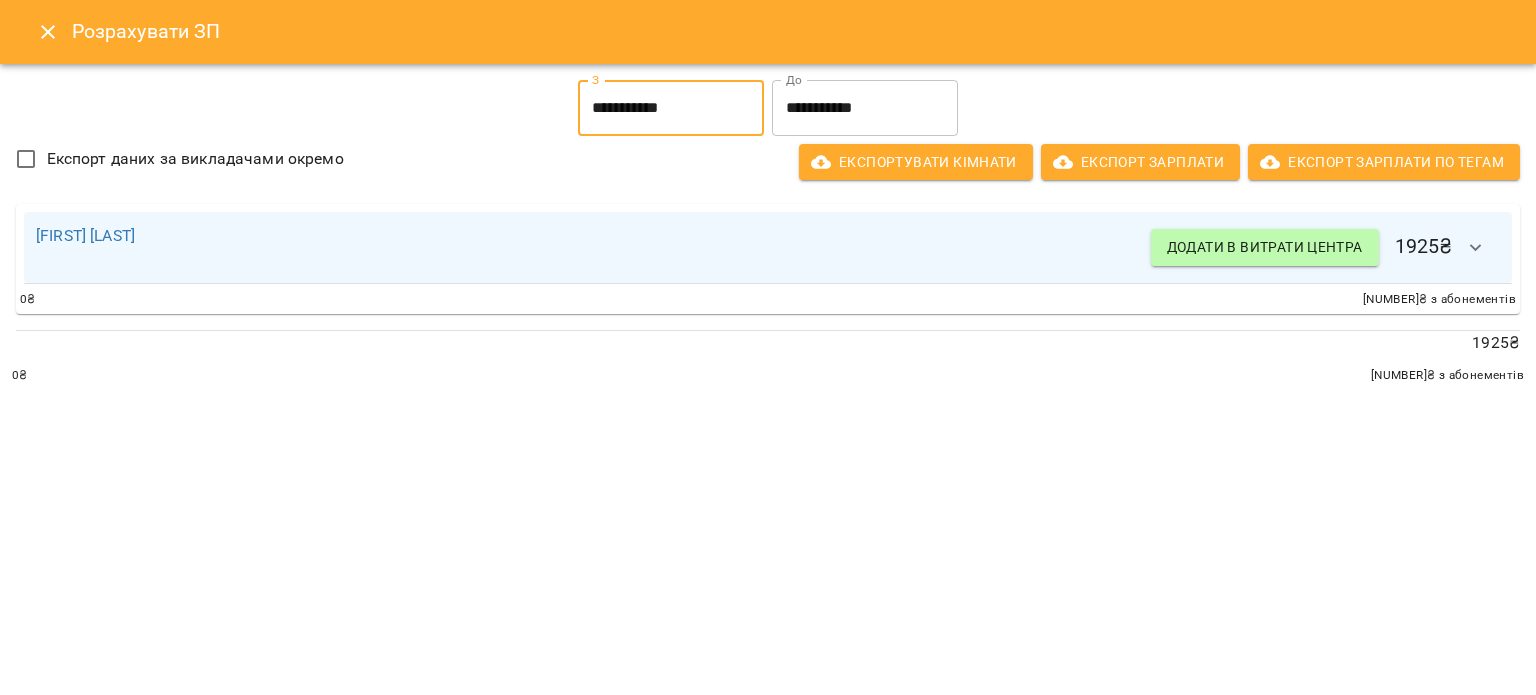 click on "**********" at bounding box center (865, 108) 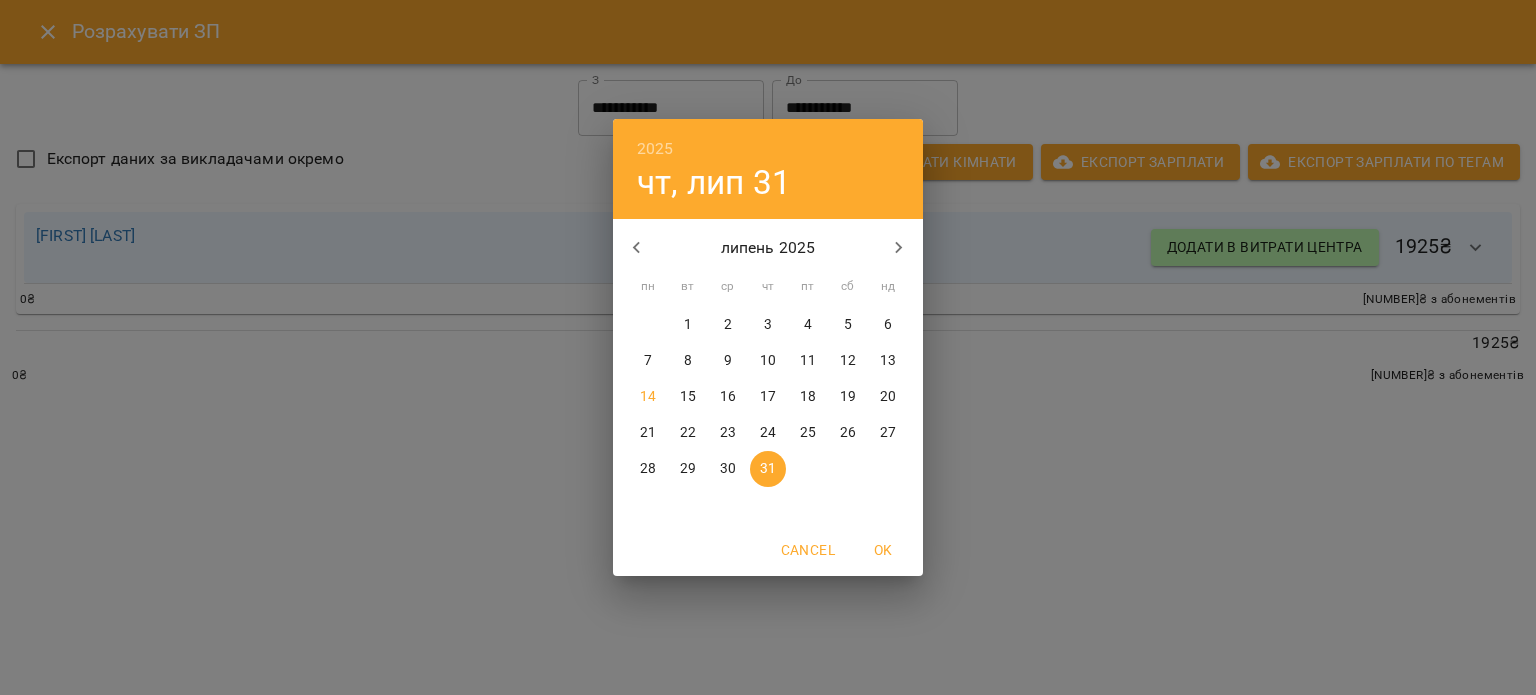 click on "10" at bounding box center (768, 361) 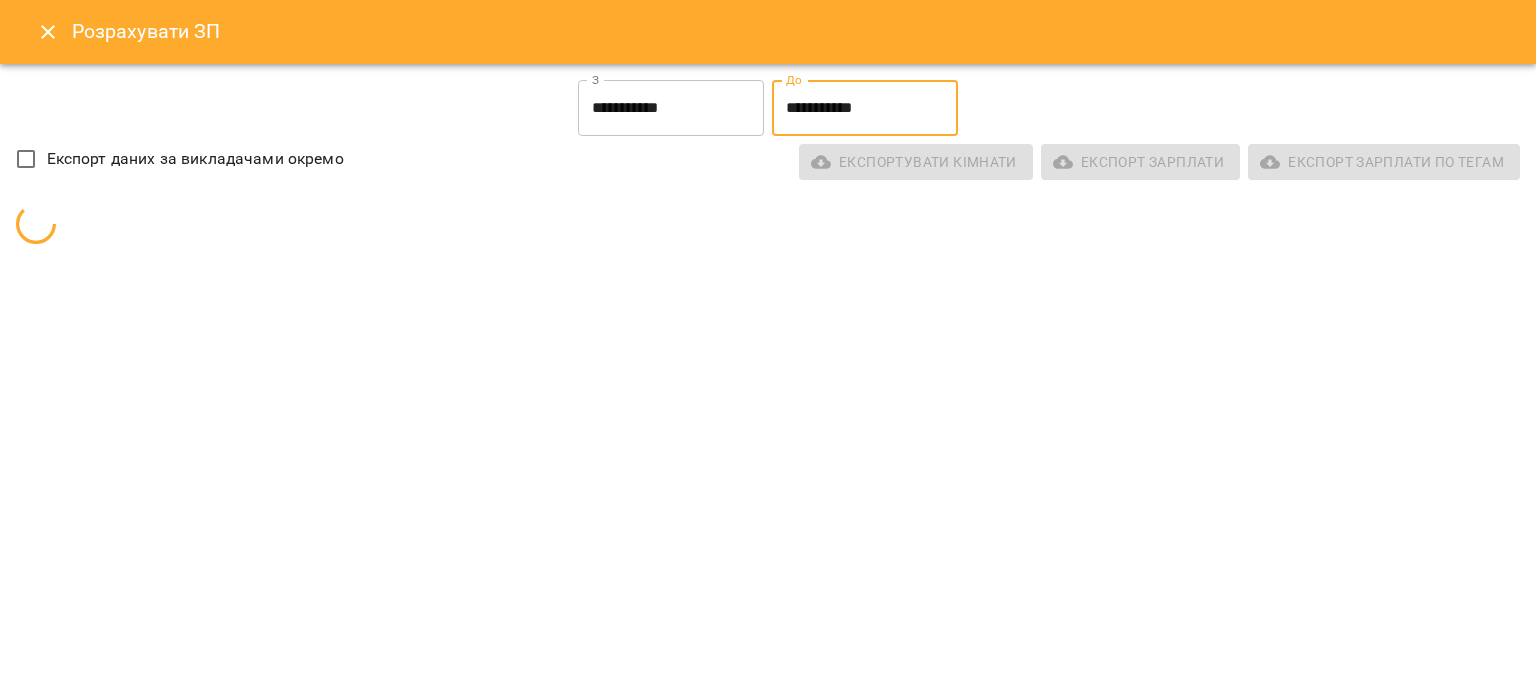 type on "**********" 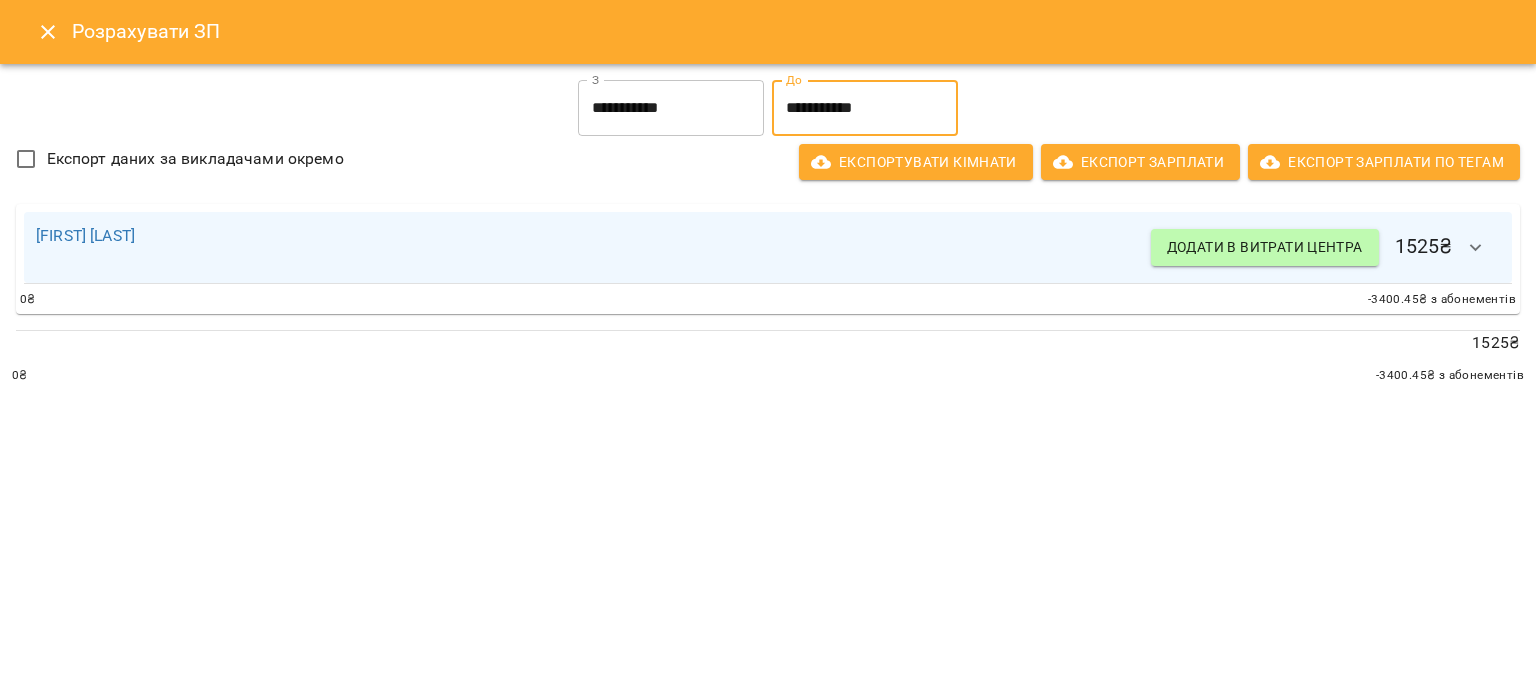 click 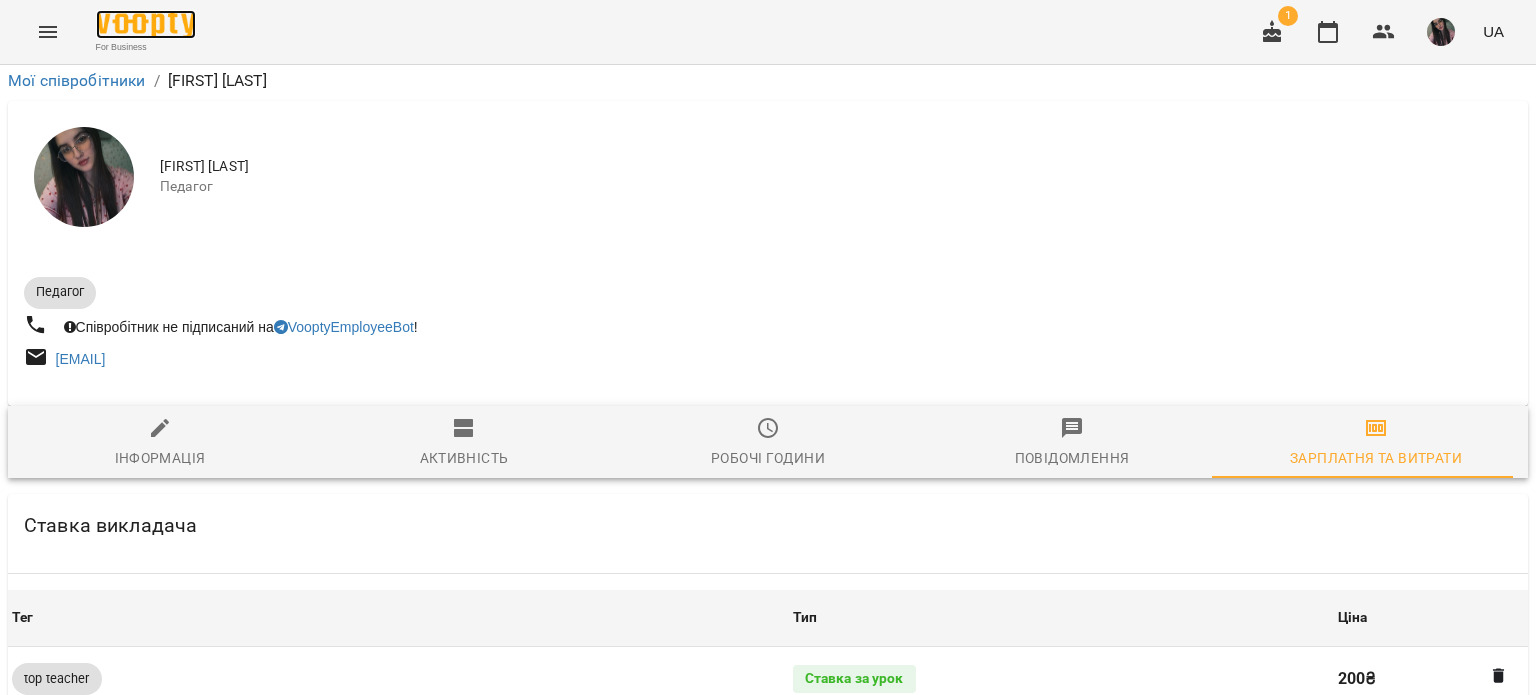 click at bounding box center [146, 24] 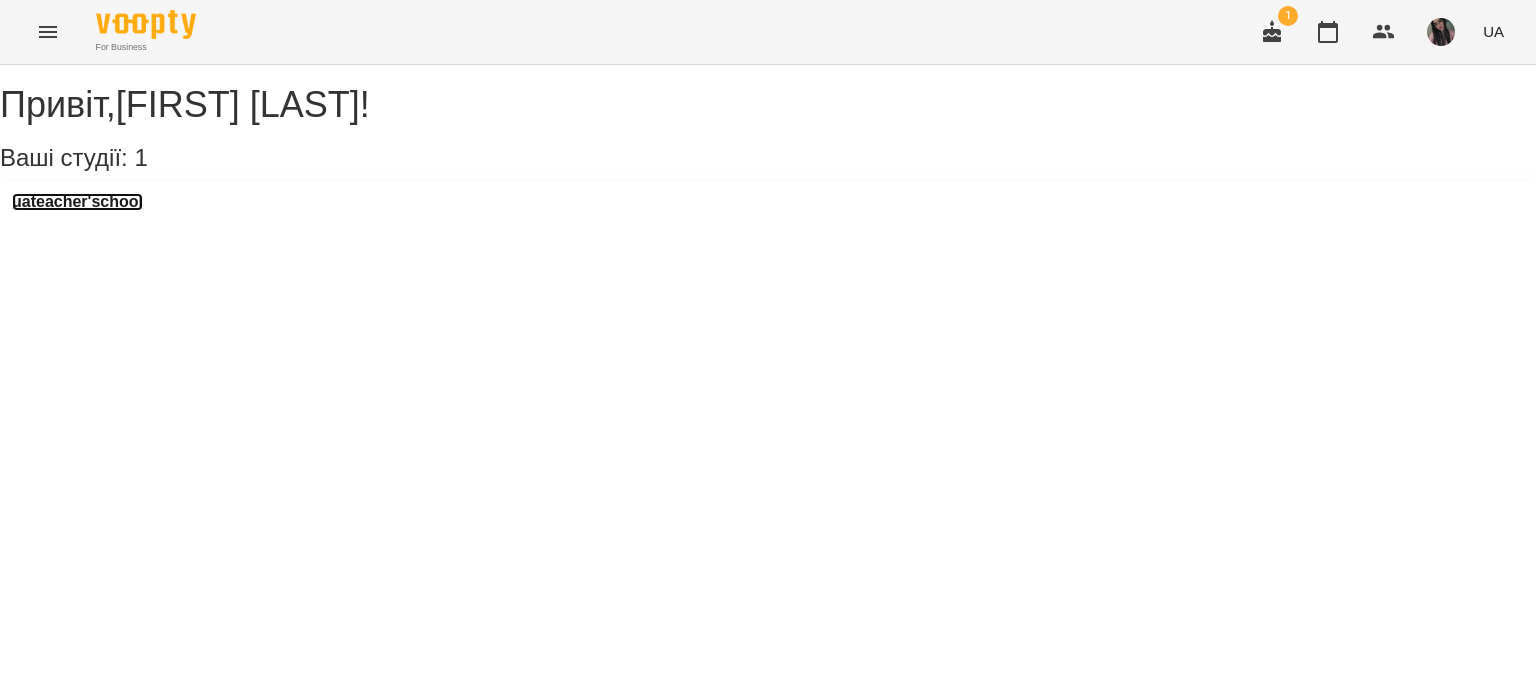 click on "uateacher'school" at bounding box center [77, 202] 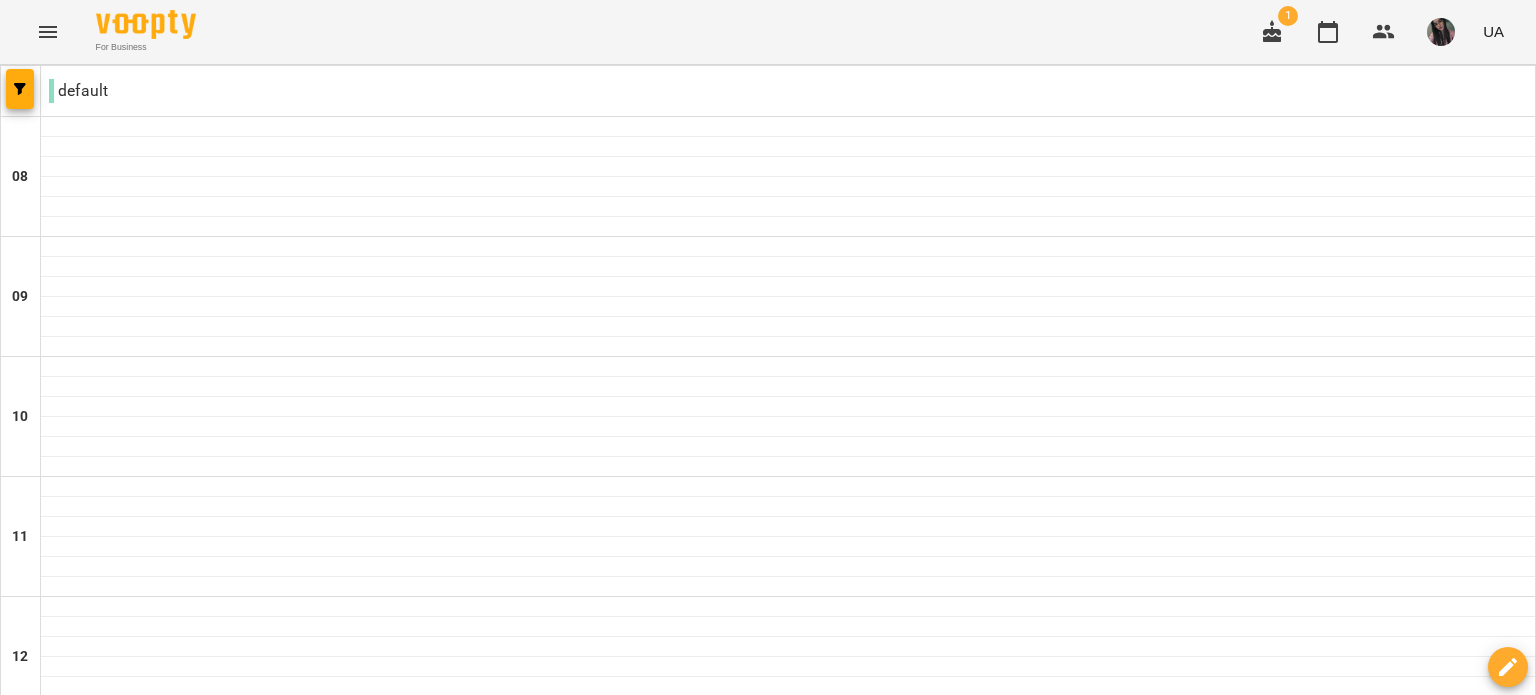 scroll, scrollTop: 900, scrollLeft: 0, axis: vertical 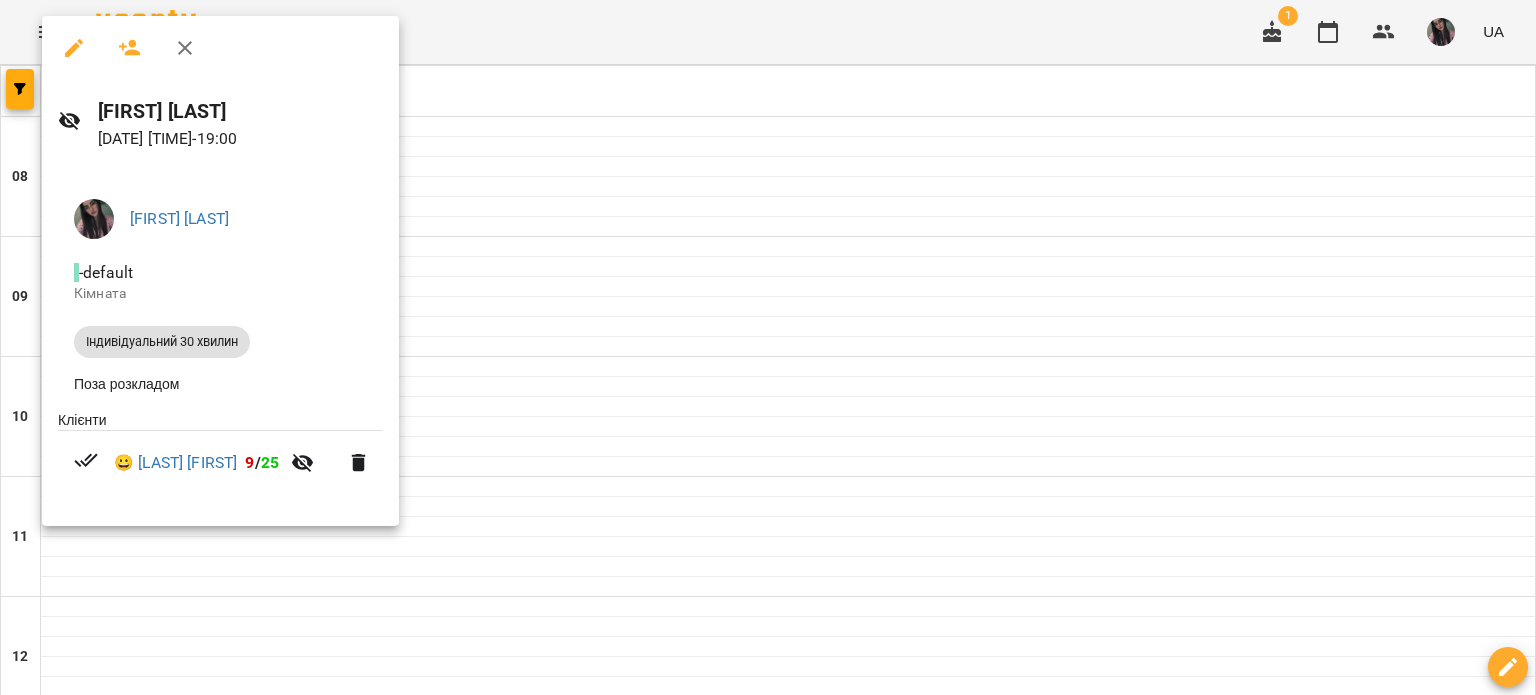 click at bounding box center (768, 347) 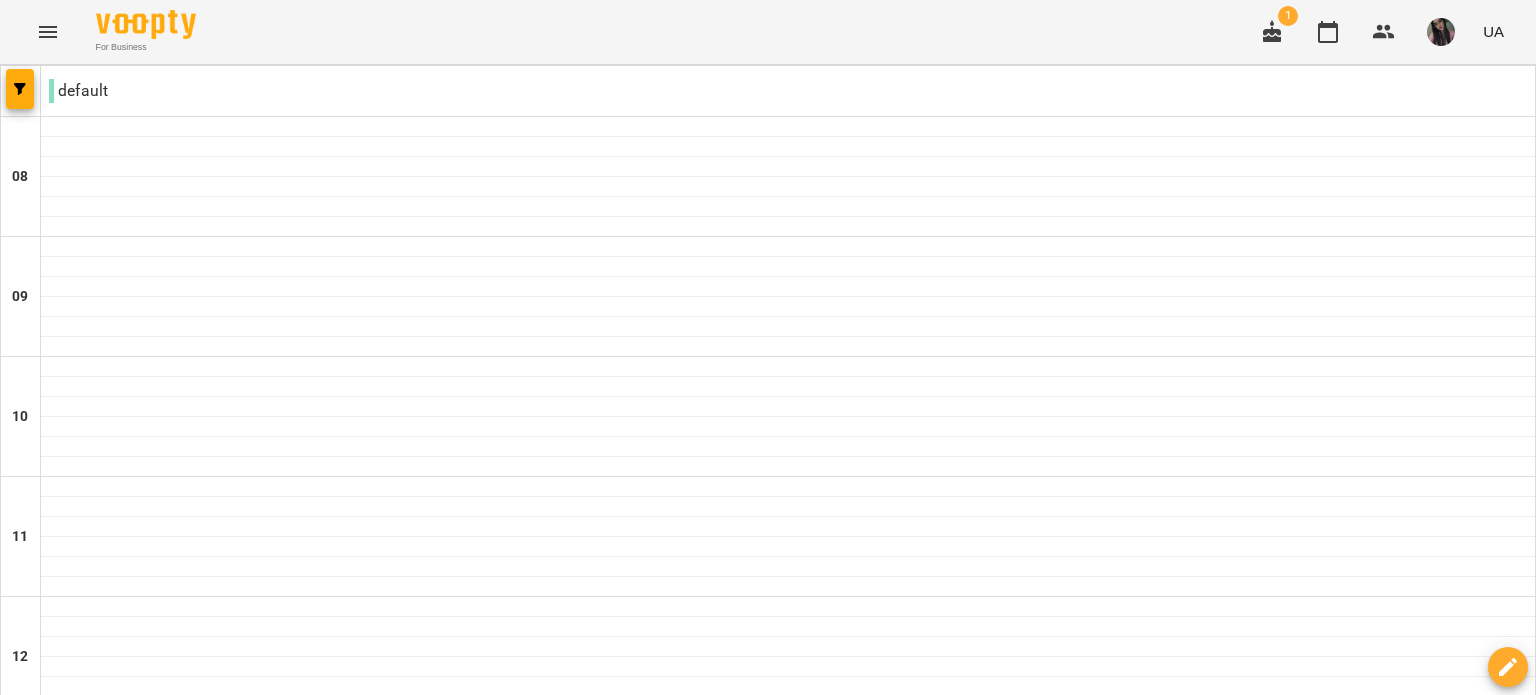 click on "сб" at bounding box center (1284, 1823) 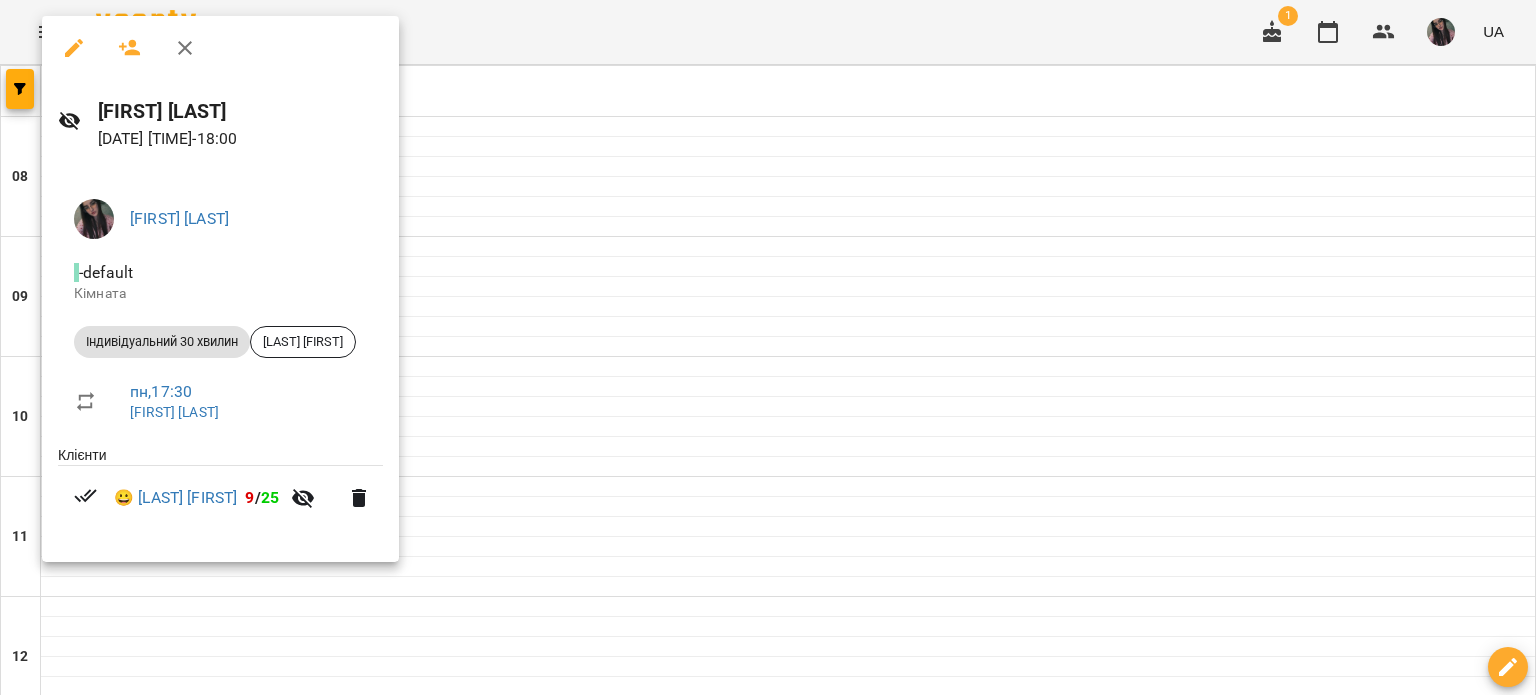 click at bounding box center [768, 347] 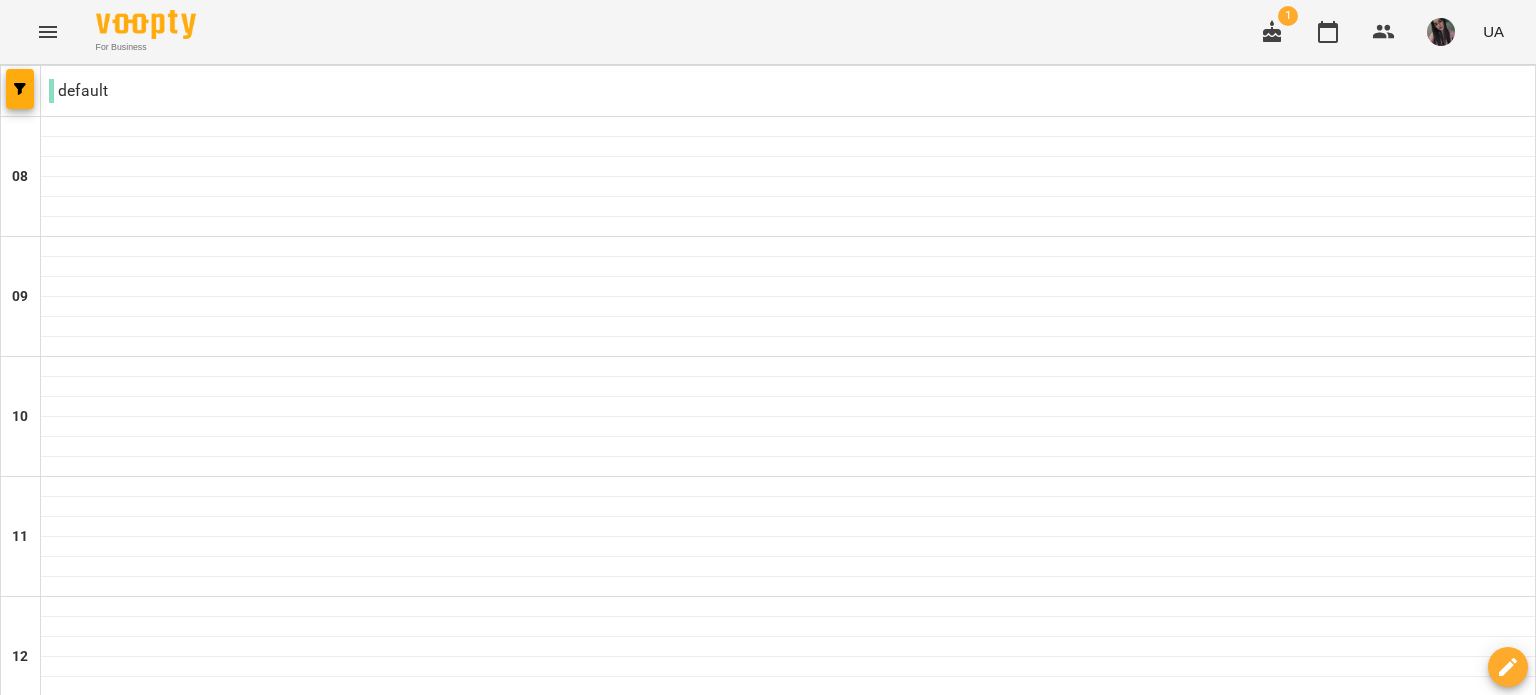 scroll, scrollTop: 1234, scrollLeft: 0, axis: vertical 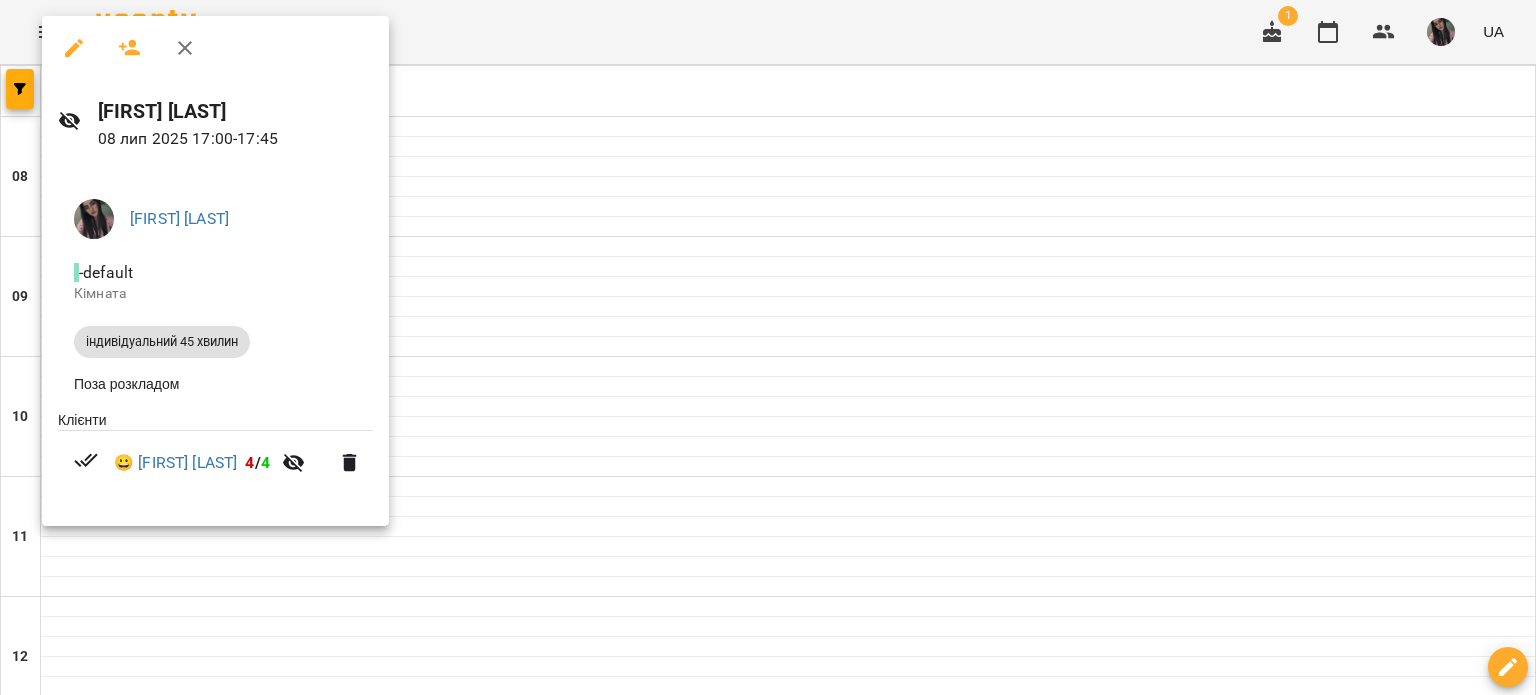 click at bounding box center (768, 347) 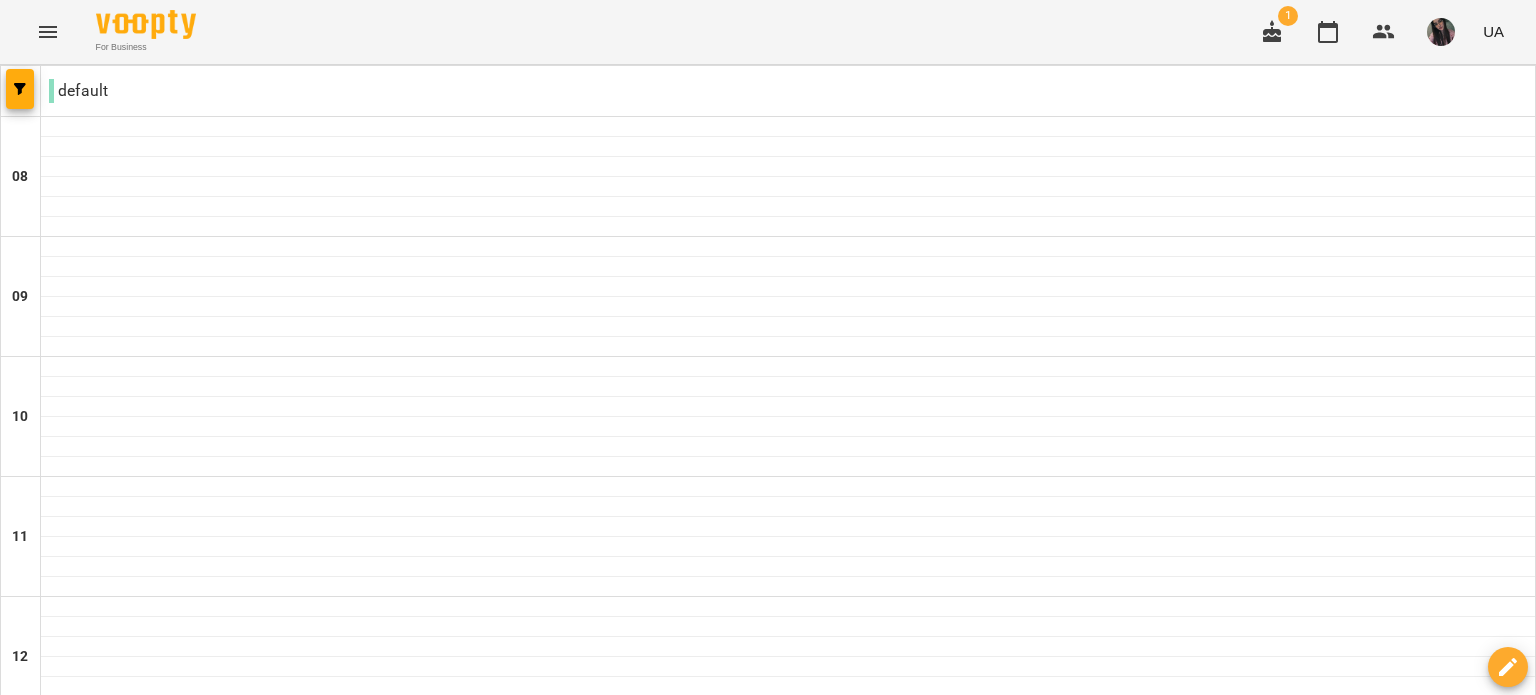 scroll, scrollTop: 1234, scrollLeft: 0, axis: vertical 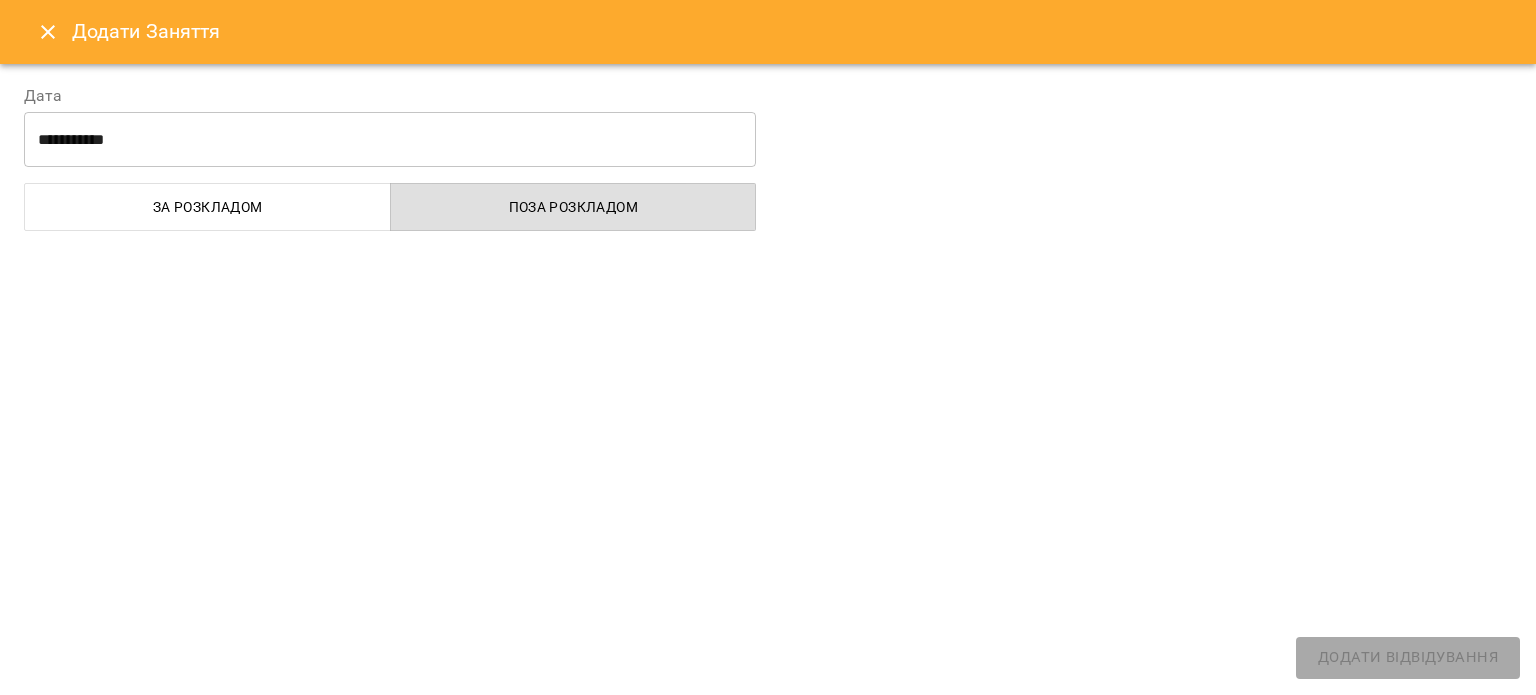click on "**********" at bounding box center [768, 379] 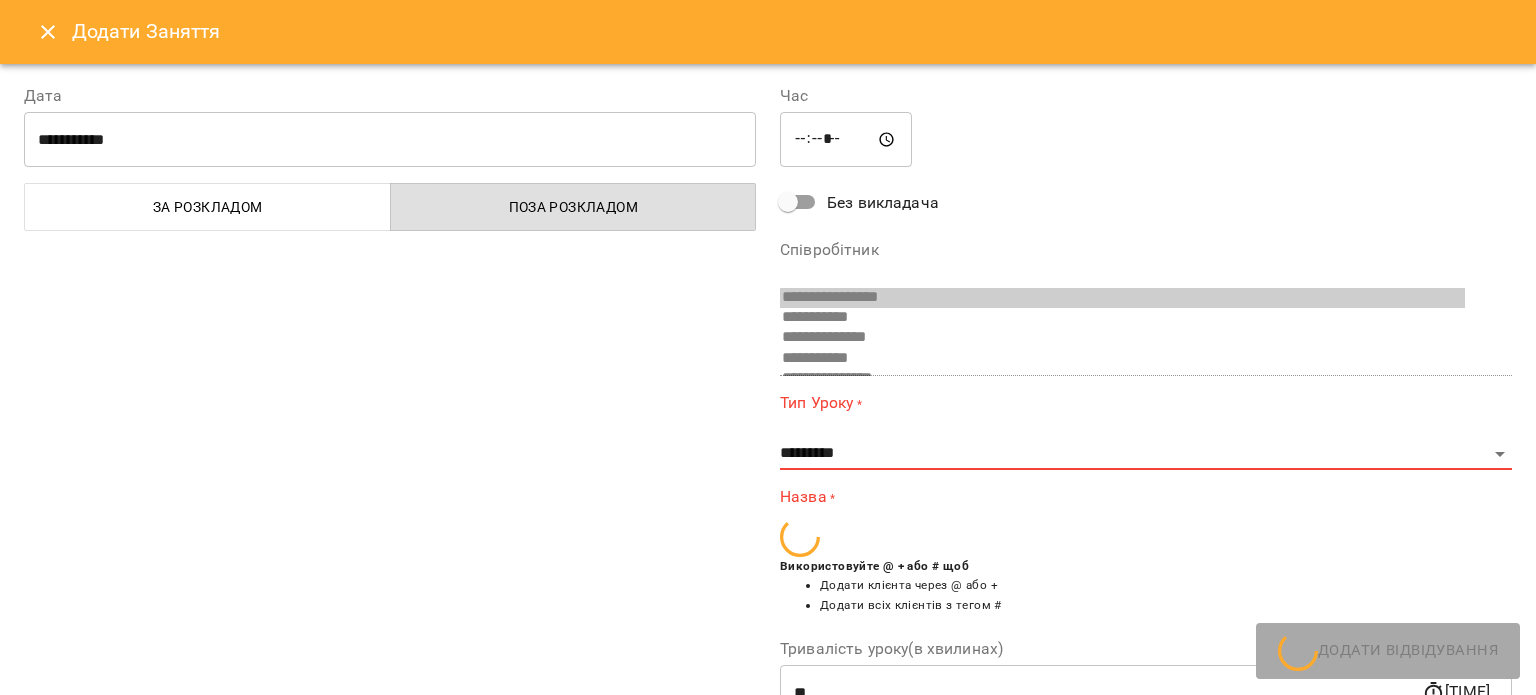 scroll, scrollTop: 134, scrollLeft: 0, axis: vertical 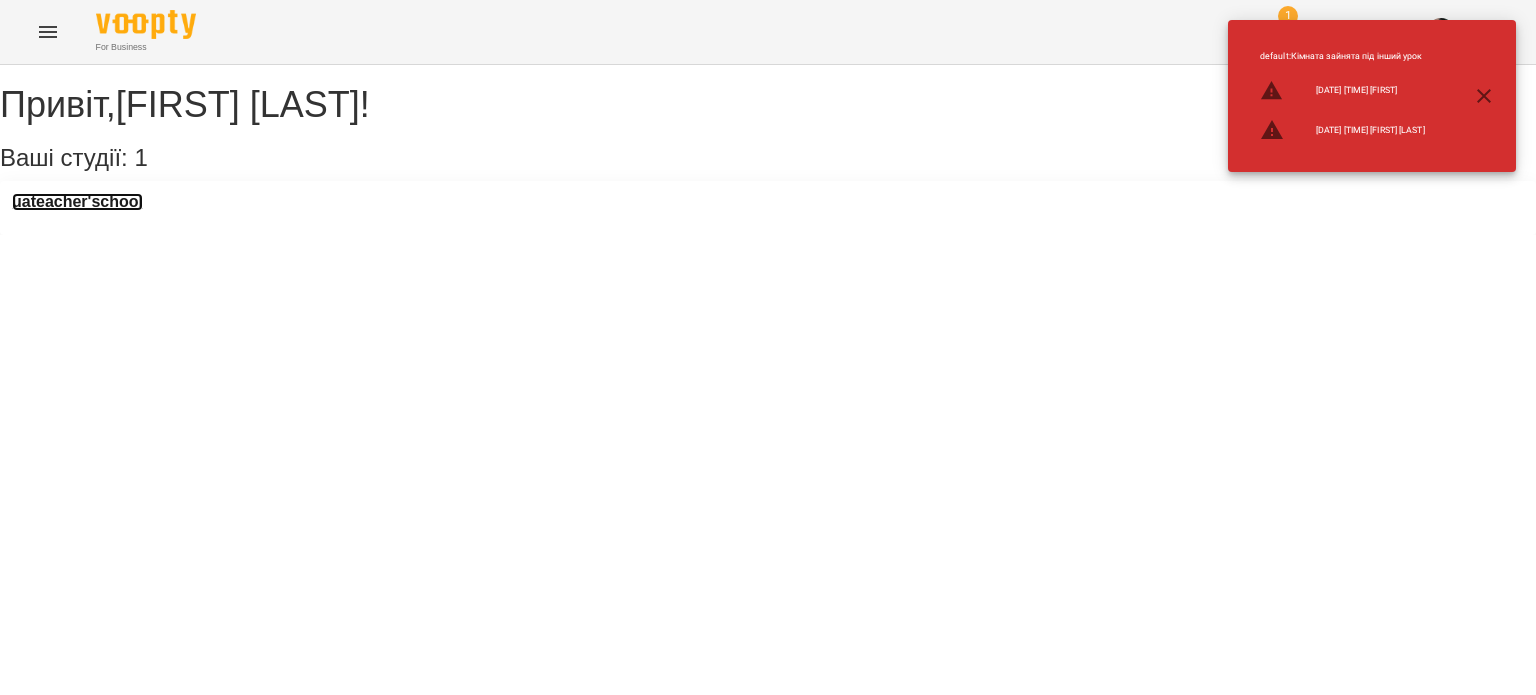 click on "uateacher'school" at bounding box center (77, 202) 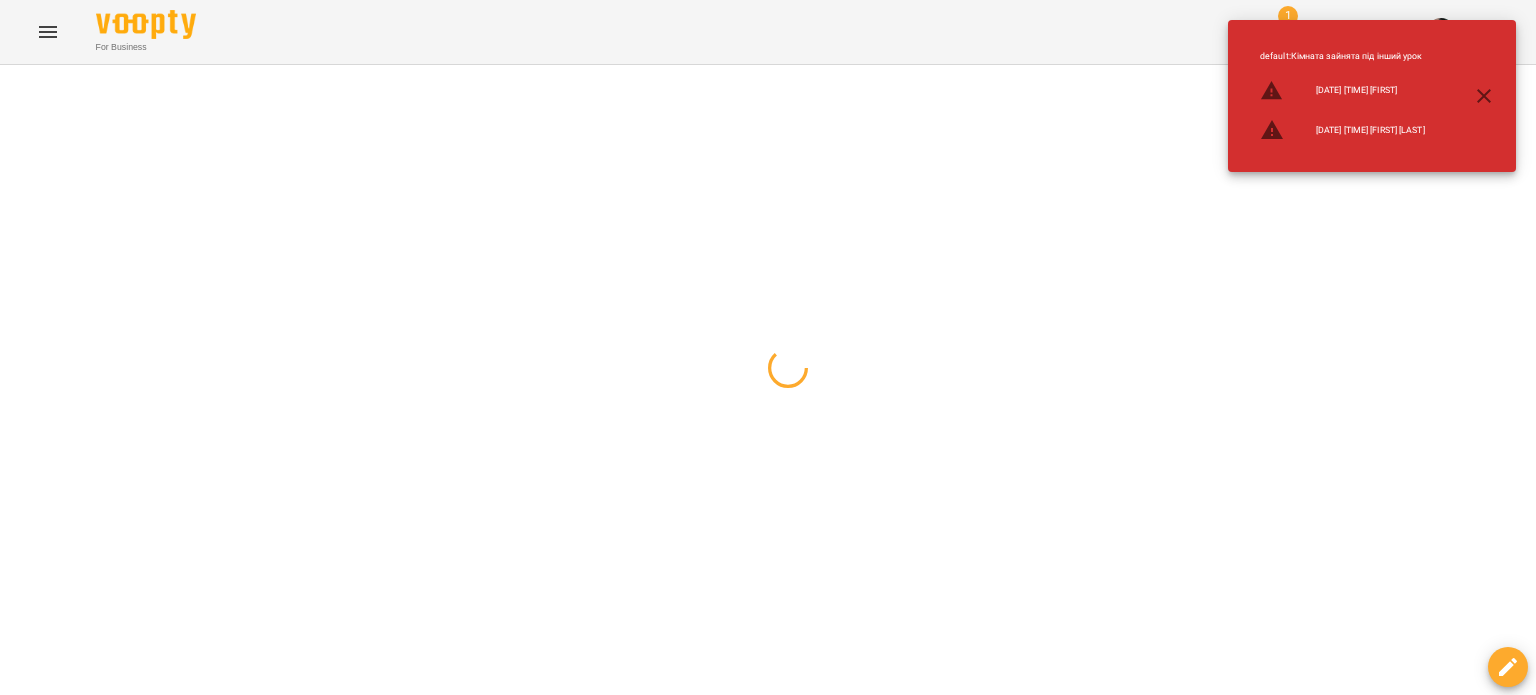 click 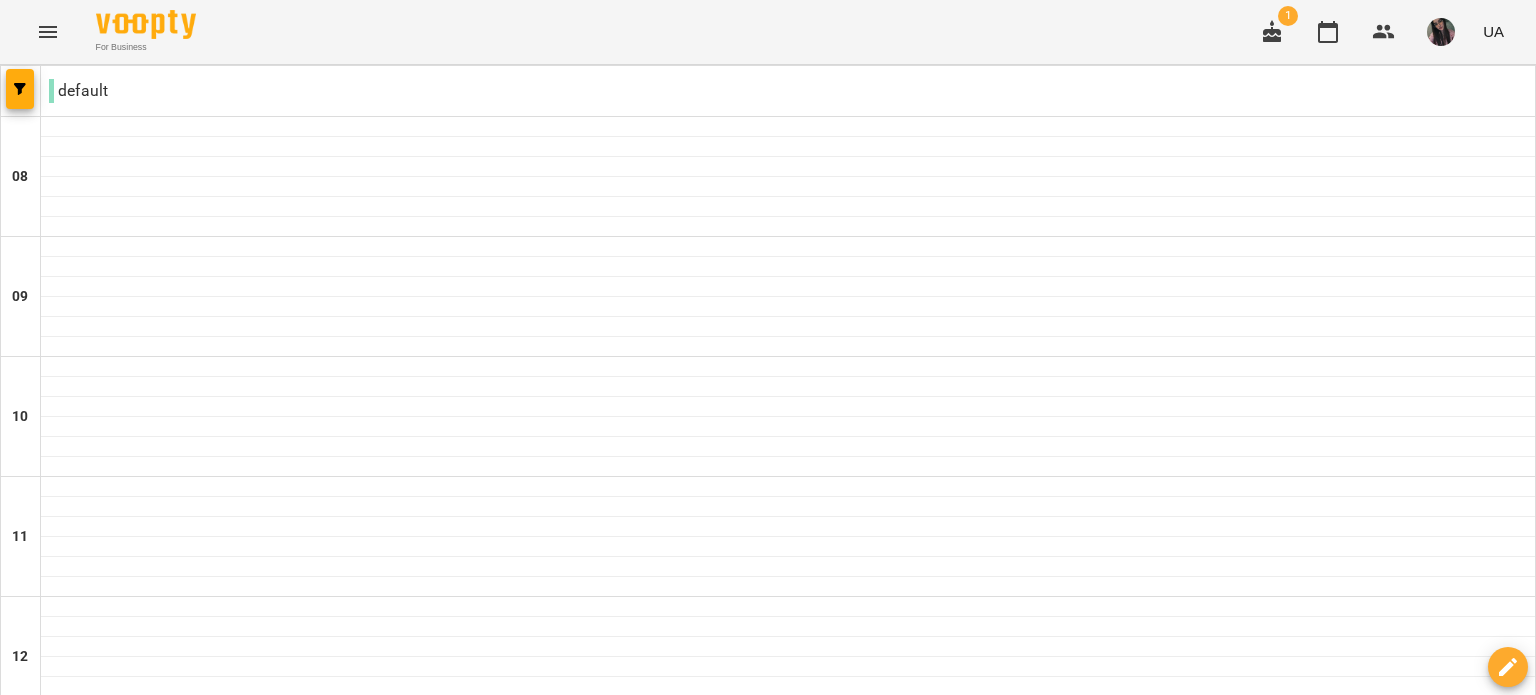 scroll, scrollTop: 1134, scrollLeft: 0, axis: vertical 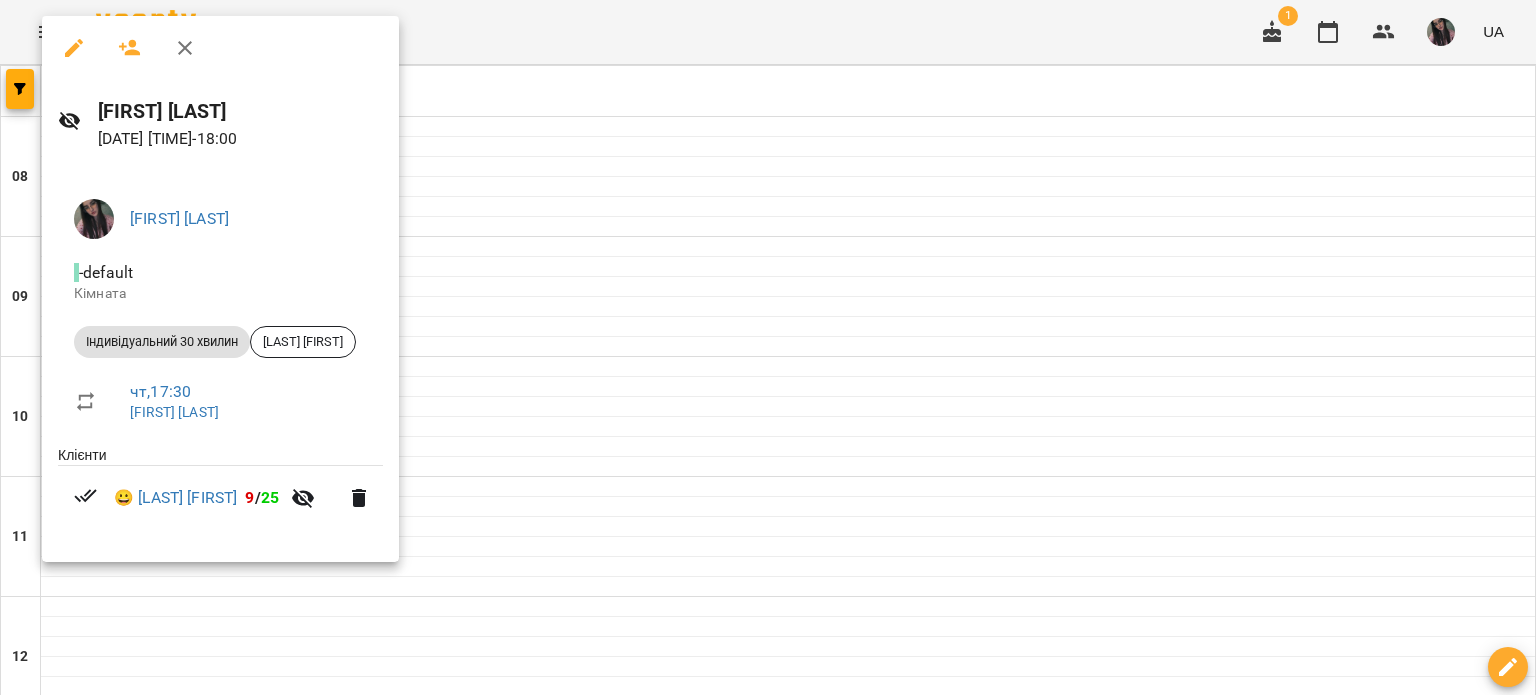 click at bounding box center (768, 347) 